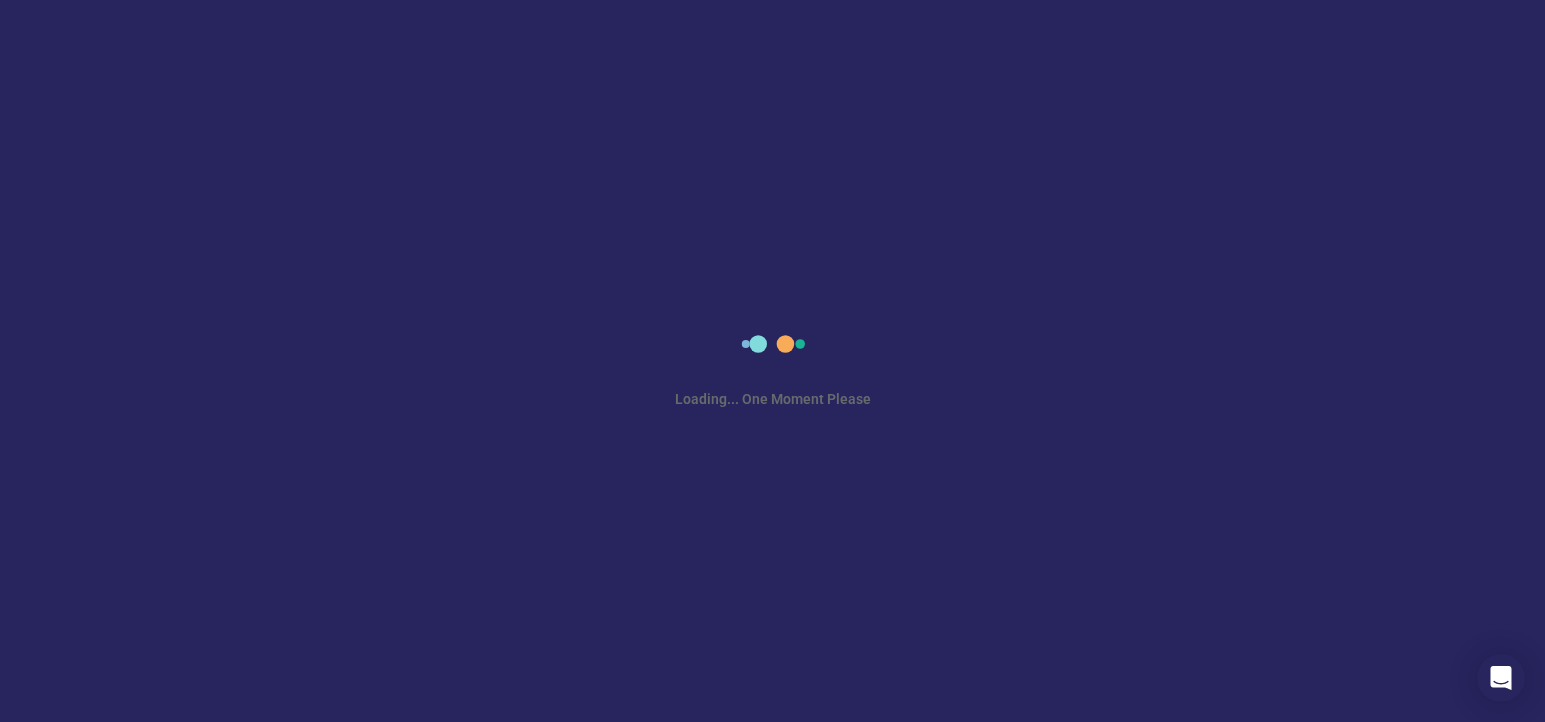 scroll, scrollTop: 0, scrollLeft: 0, axis: both 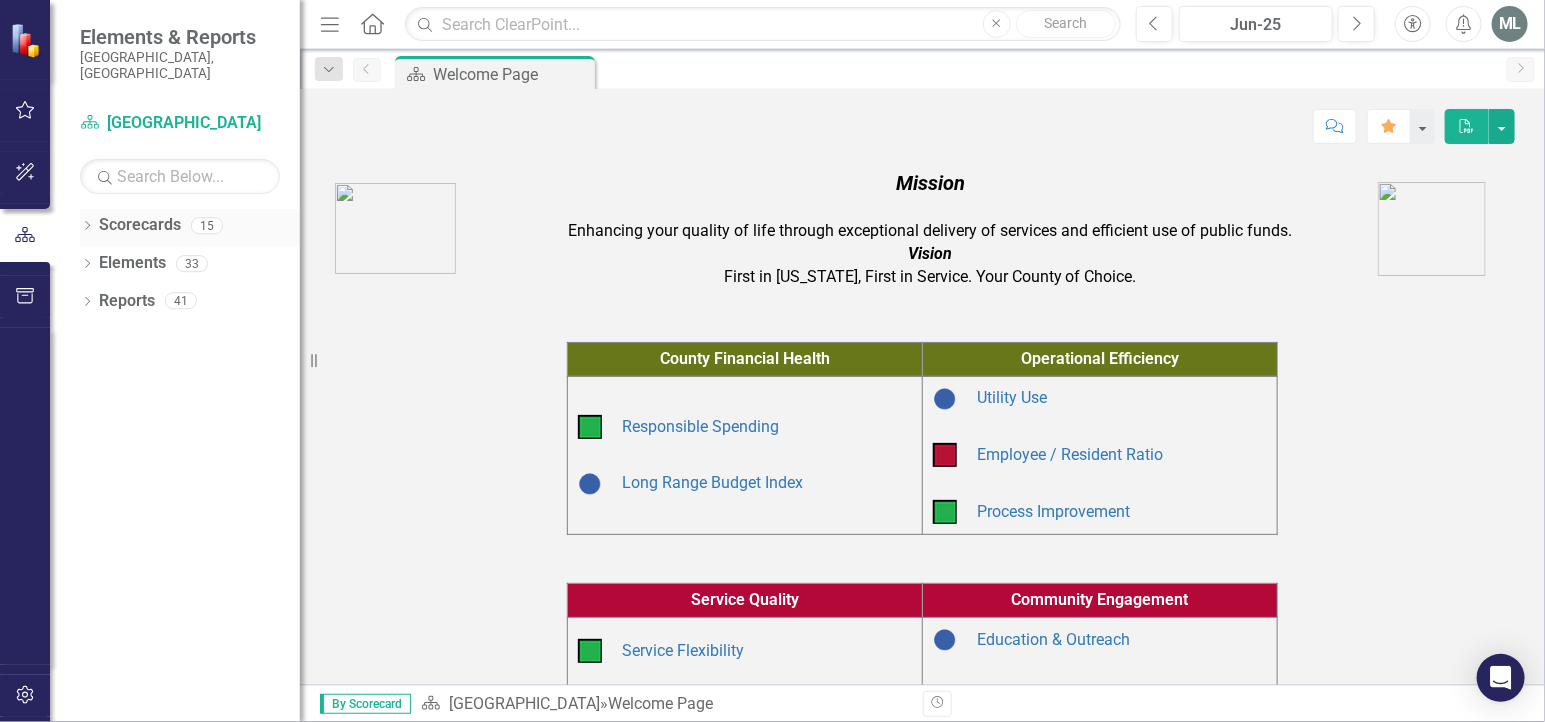 click on "Scorecards" at bounding box center (140, 225) 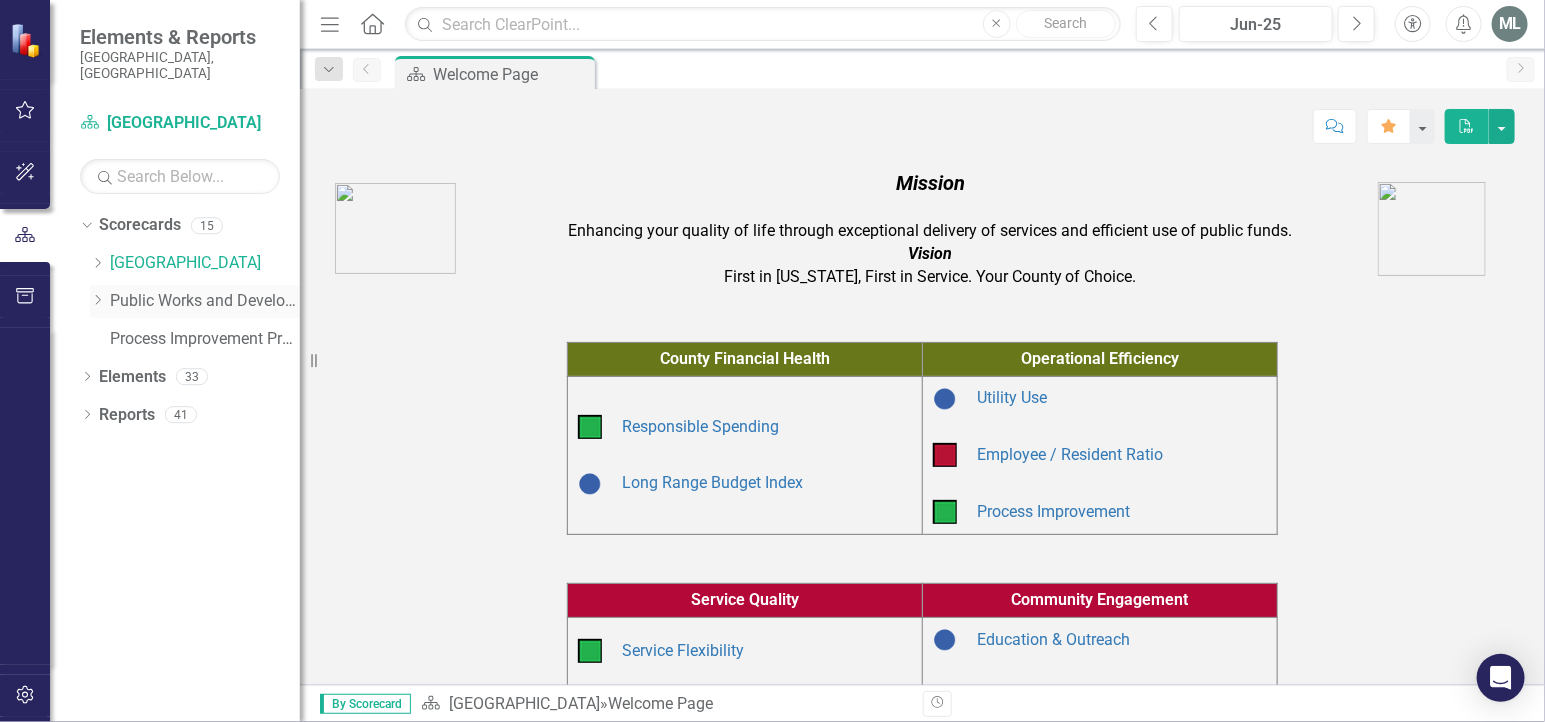 click on "Dropdown" at bounding box center (97, 301) 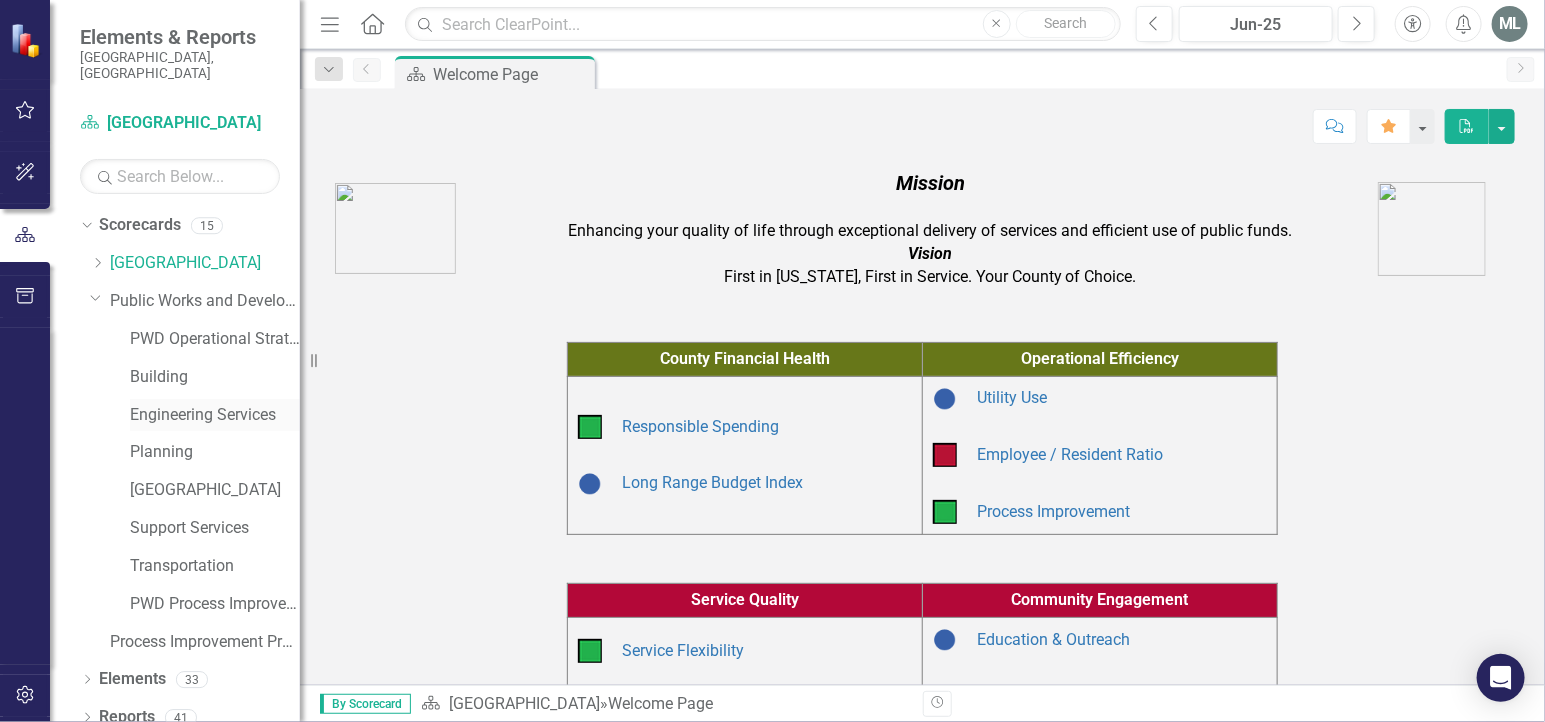 click on "Engineering Services" at bounding box center (215, 415) 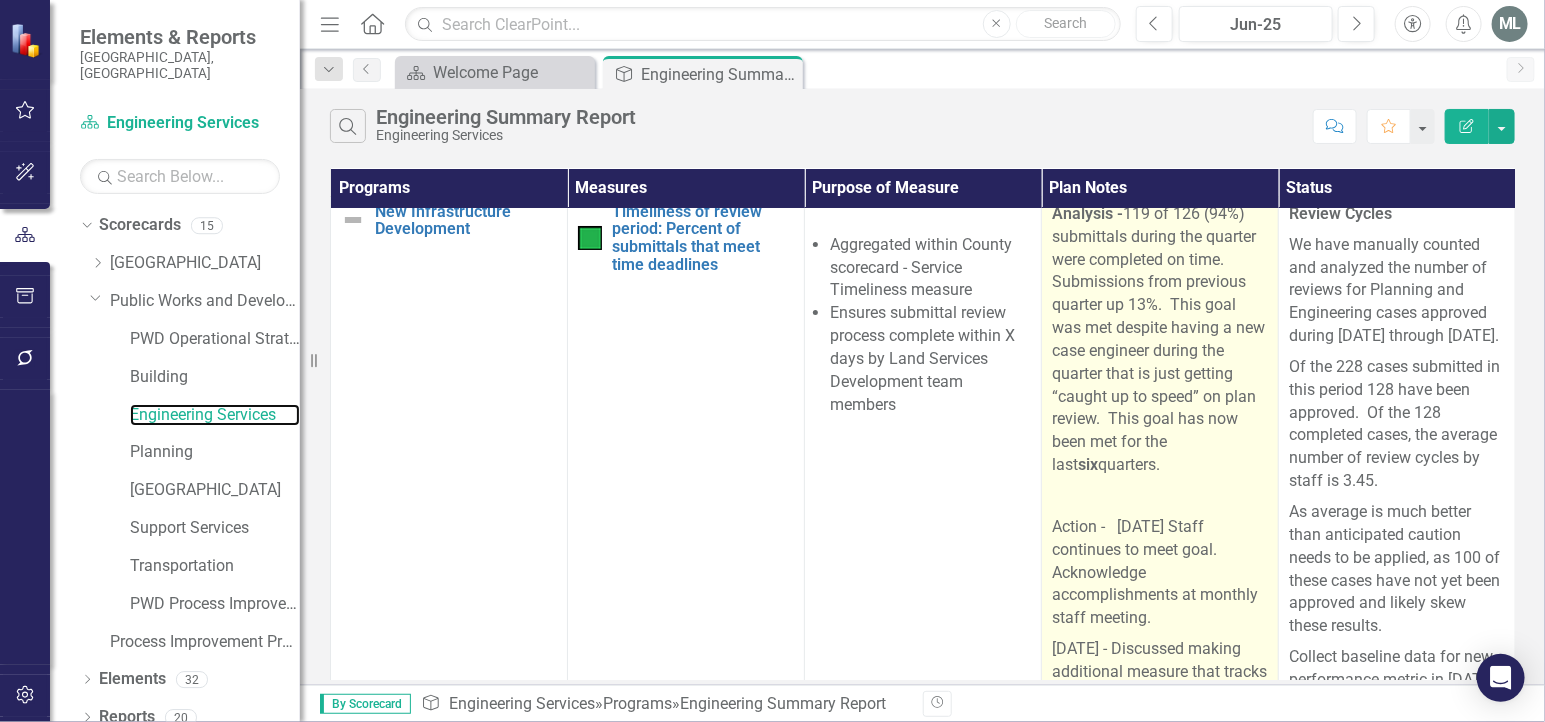 scroll, scrollTop: 0, scrollLeft: 0, axis: both 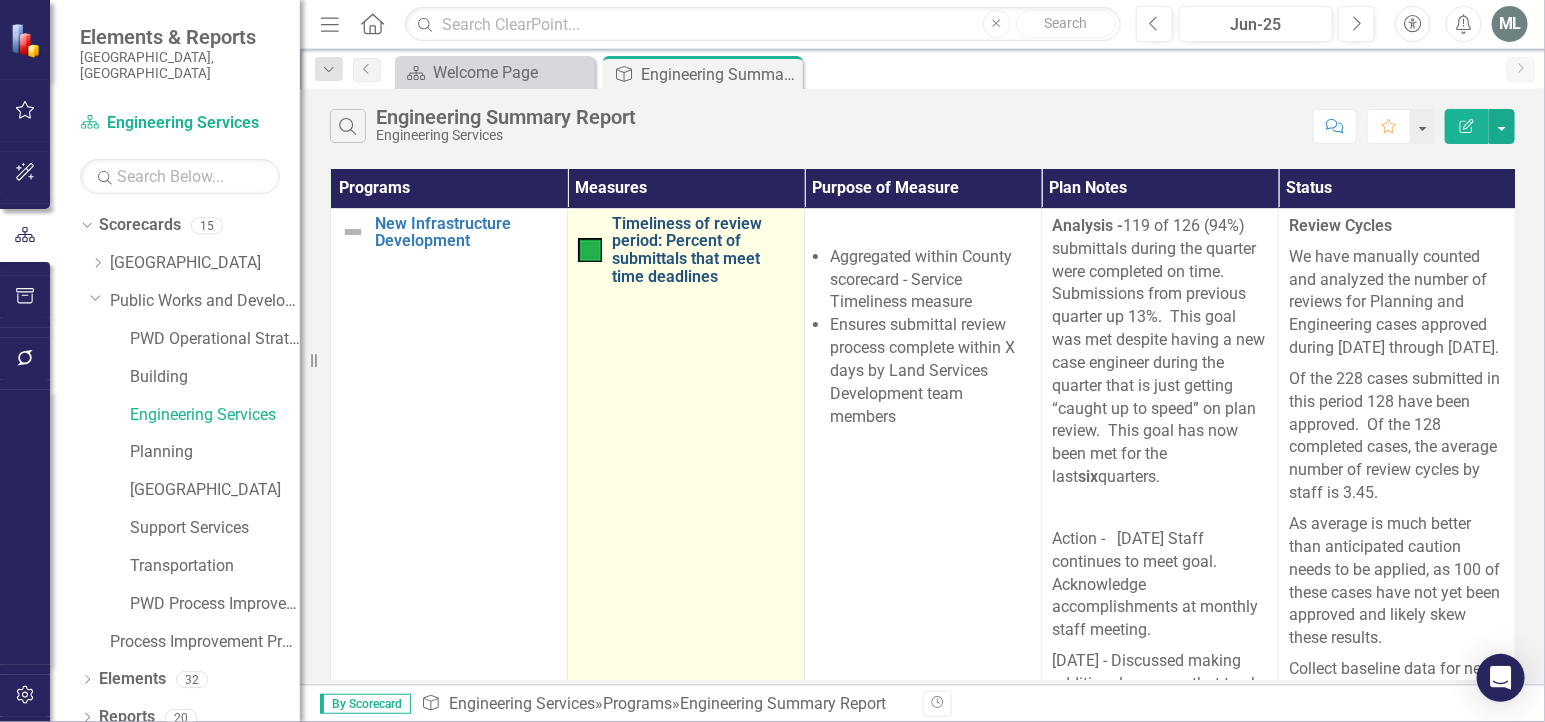 click on "Timeliness of review period: Percent of submittals that meet time deadlines" at bounding box center (703, 250) 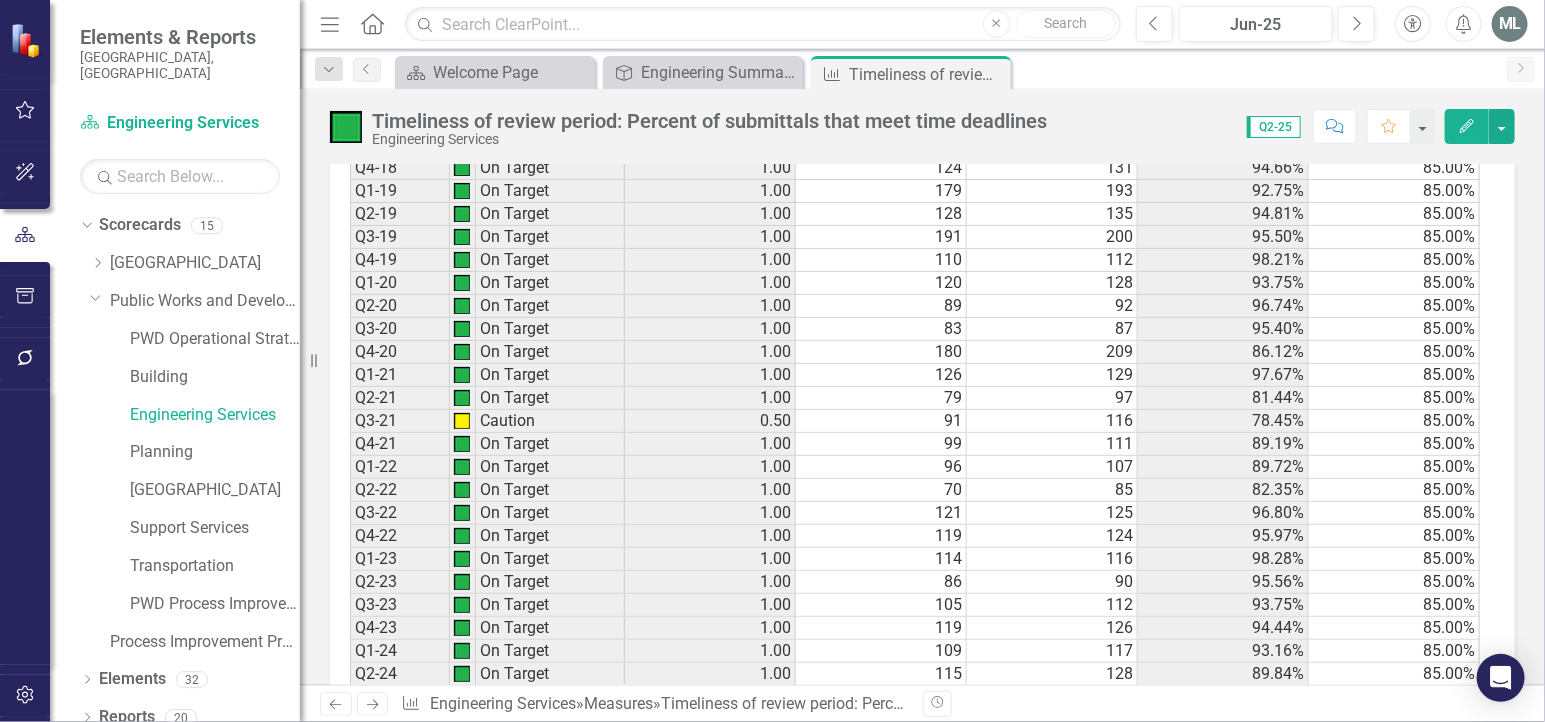 scroll, scrollTop: 3272, scrollLeft: 0, axis: vertical 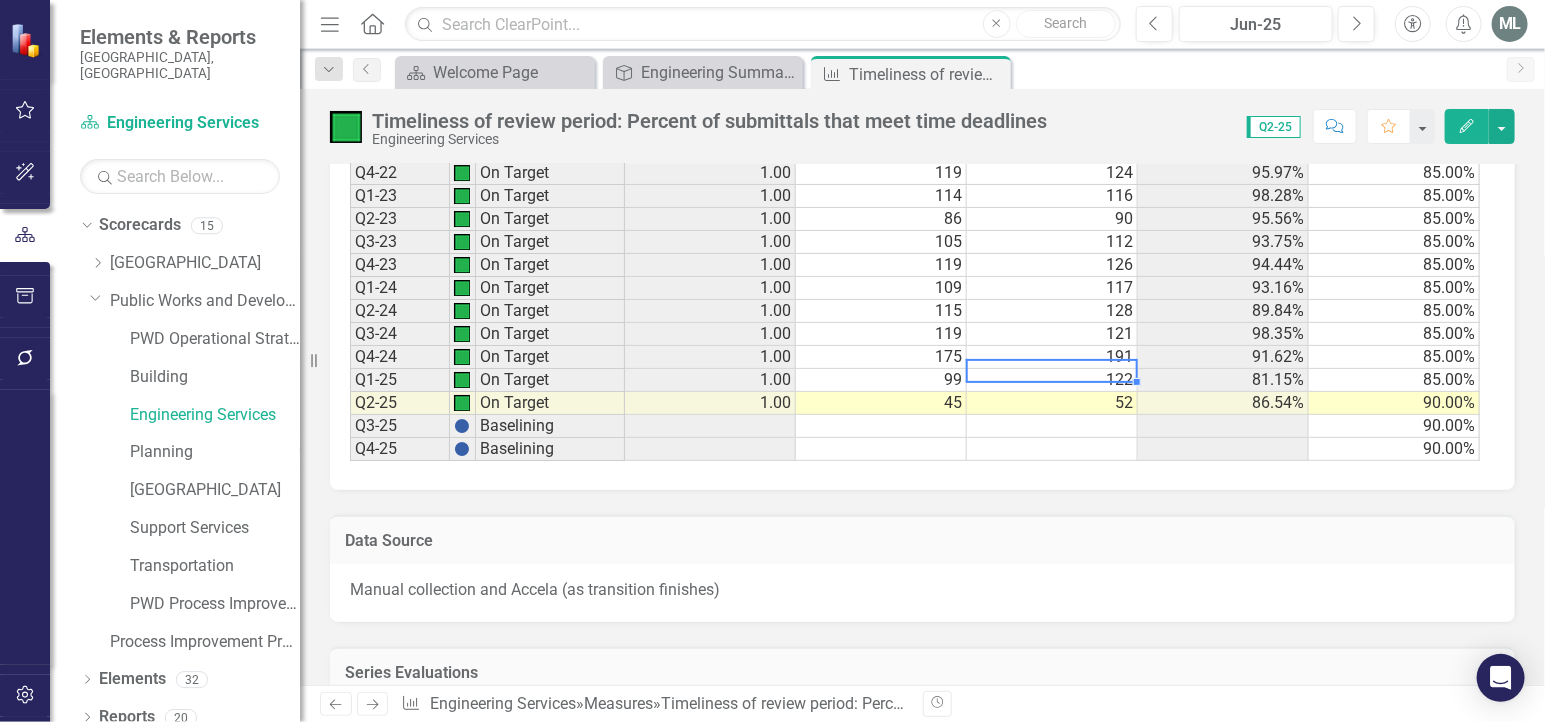 click on "122" at bounding box center [1052, 380] 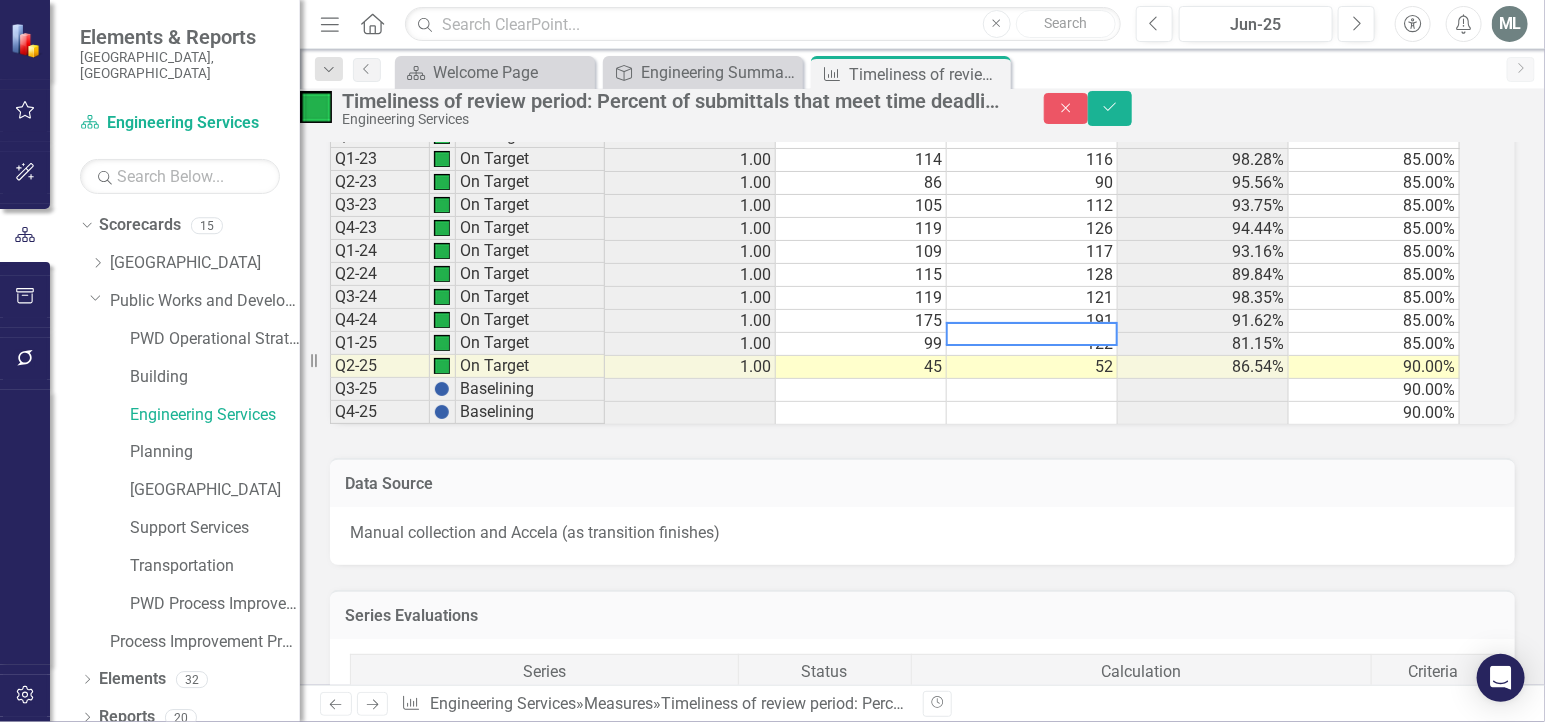 scroll, scrollTop: 3274, scrollLeft: 0, axis: vertical 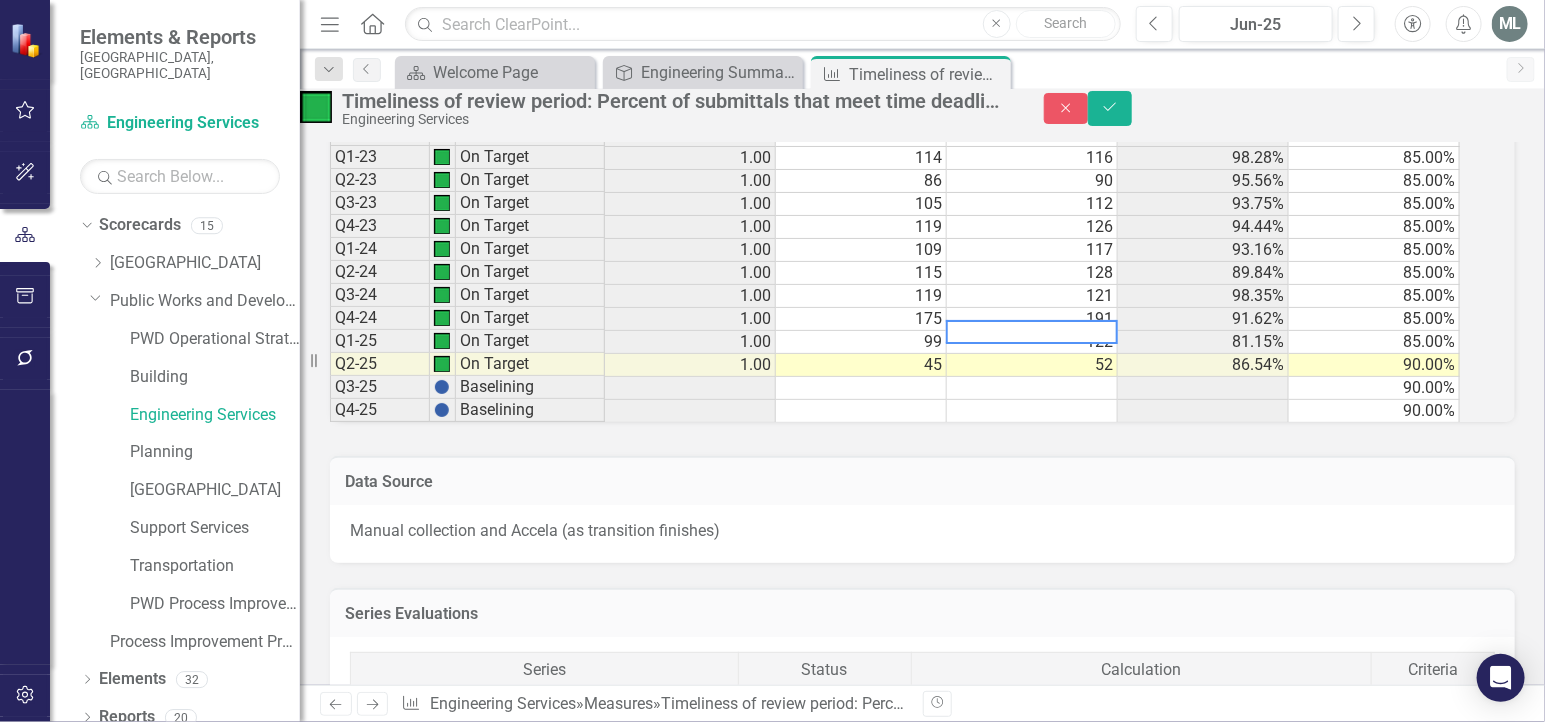 drag, startPoint x: 1077, startPoint y: 435, endPoint x: 938, endPoint y: 437, distance: 139.01439 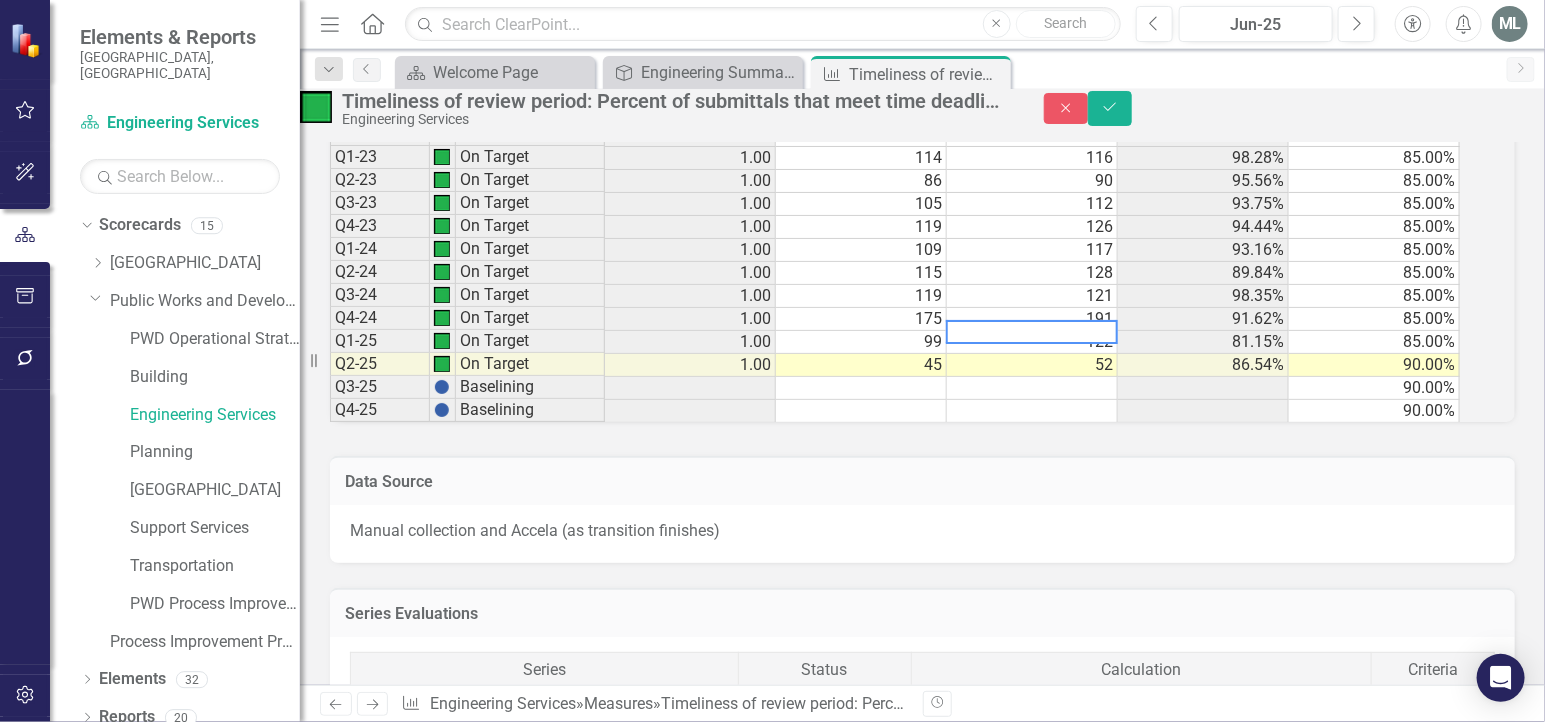 type on "122" 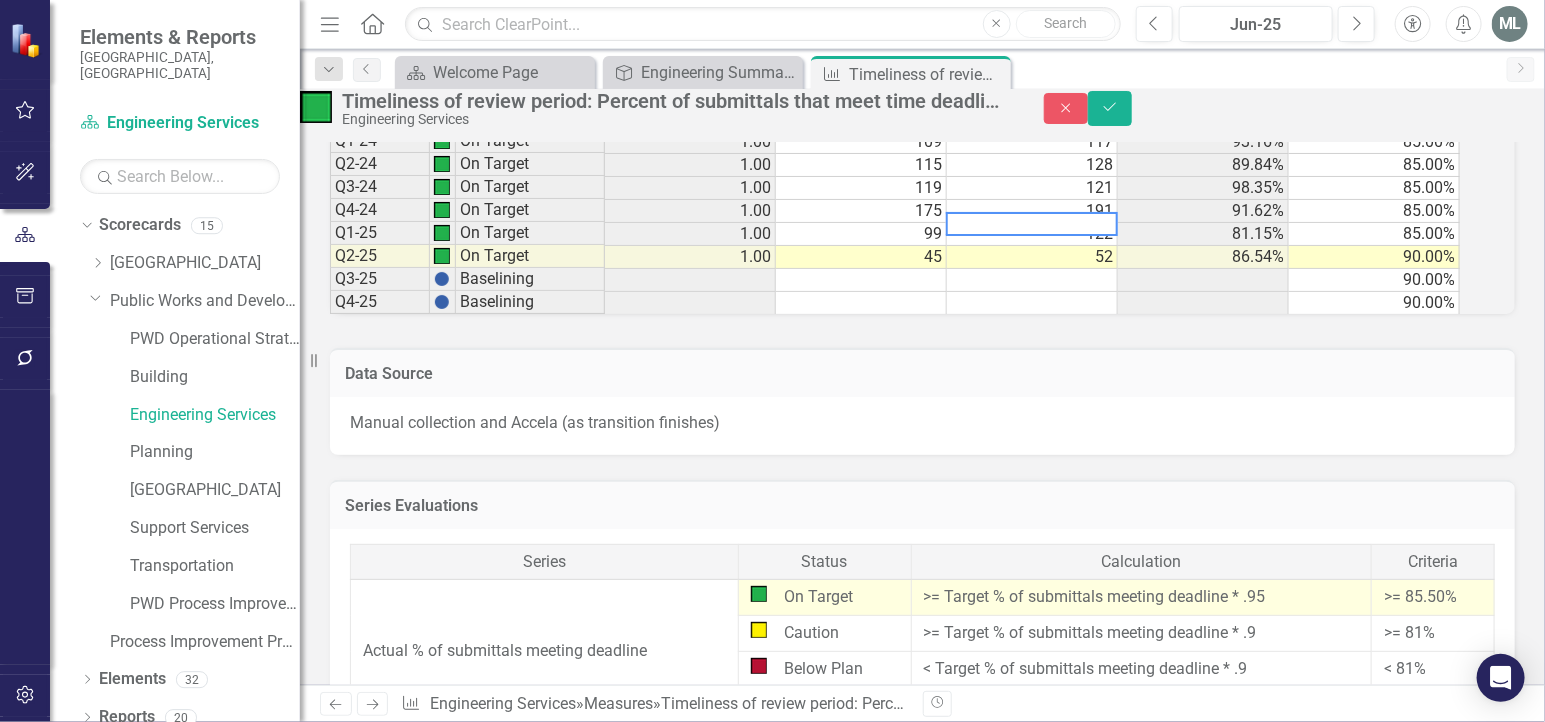 scroll, scrollTop: 3456, scrollLeft: 0, axis: vertical 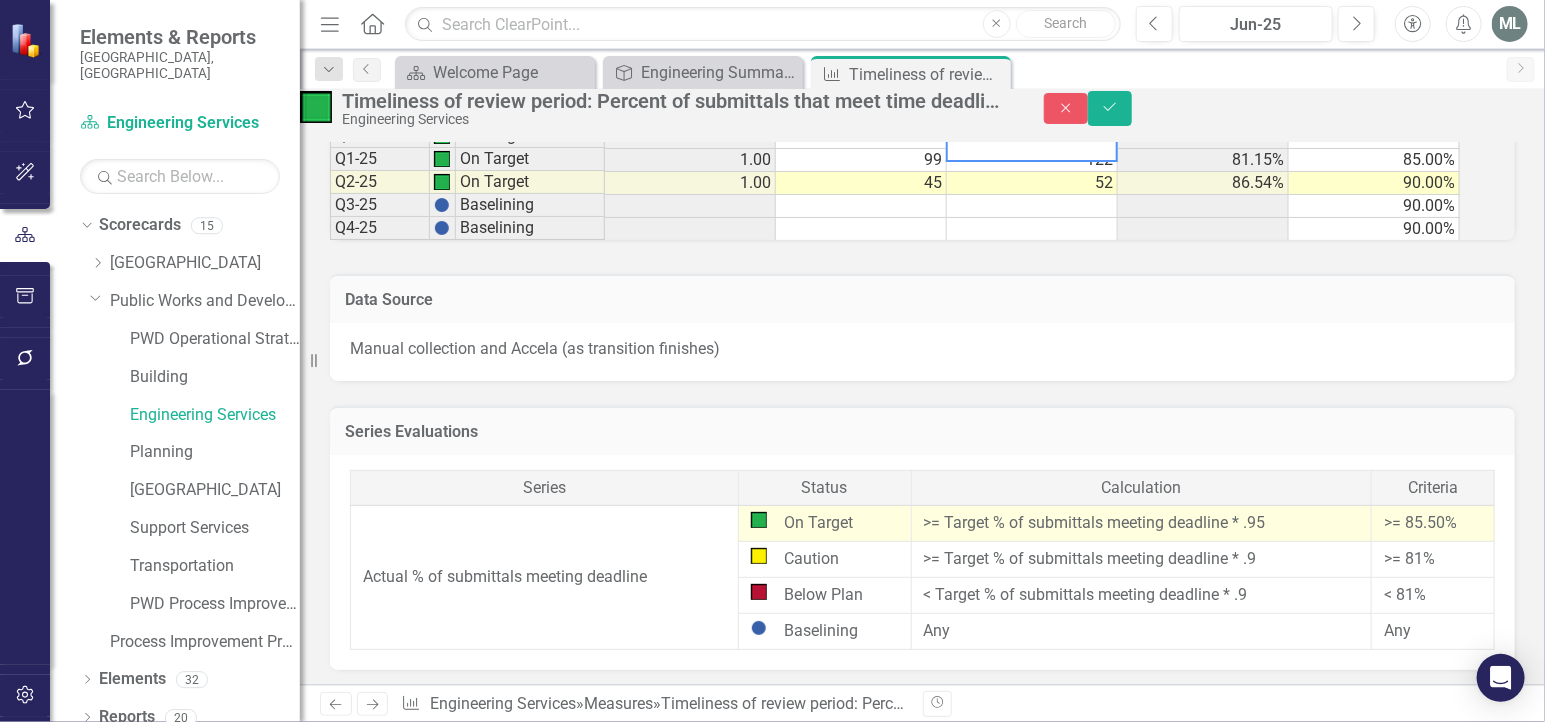 click at bounding box center (1032, 150) 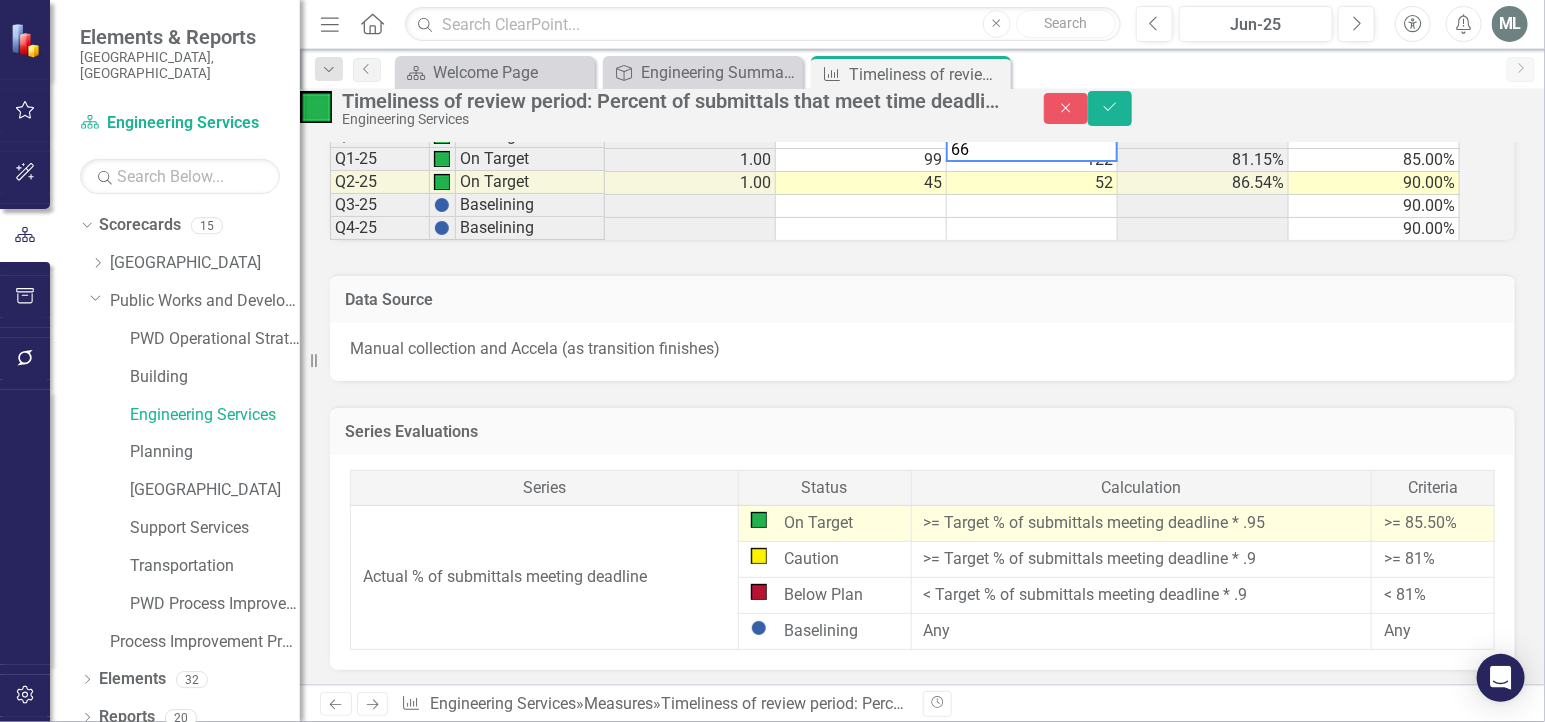 click on "99" at bounding box center (861, 160) 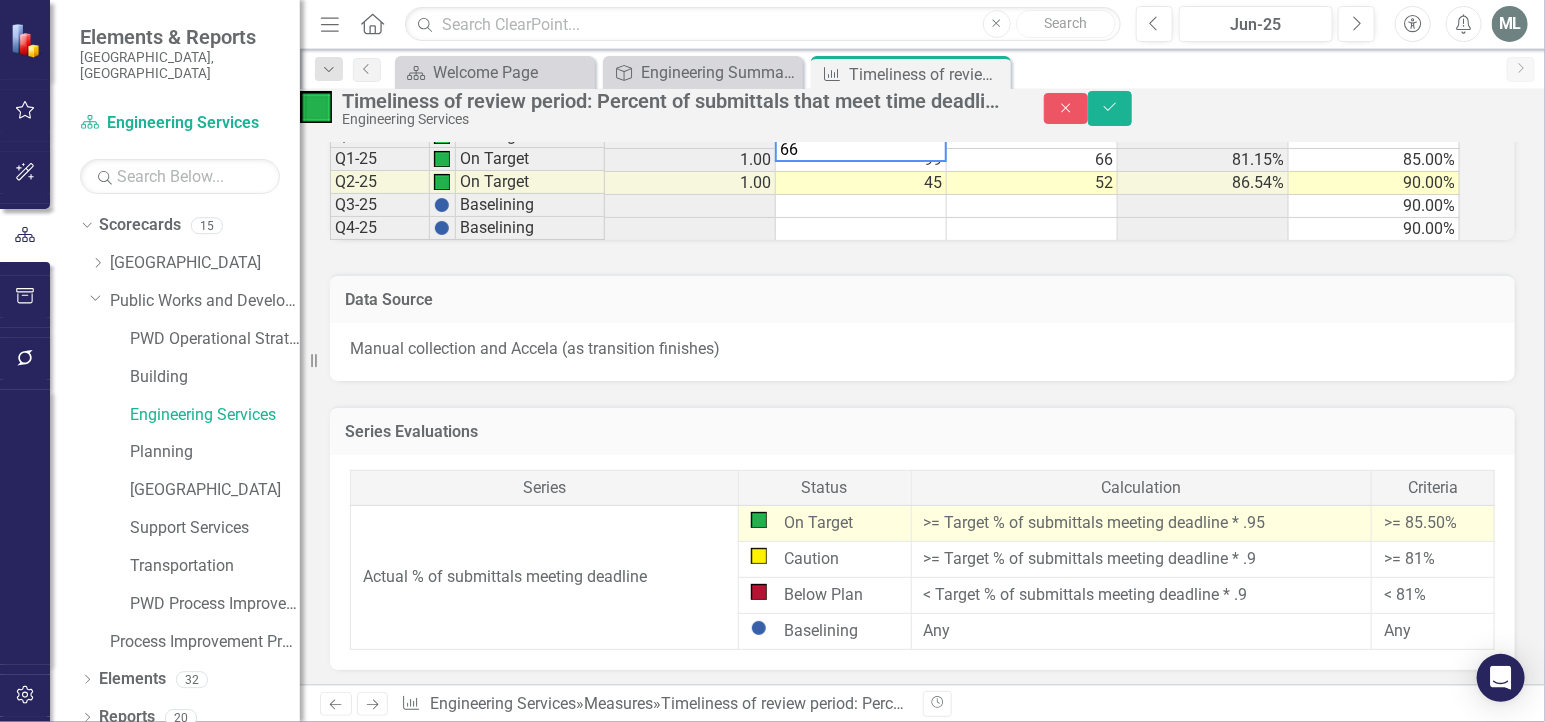 click on "66" at bounding box center [861, 150] 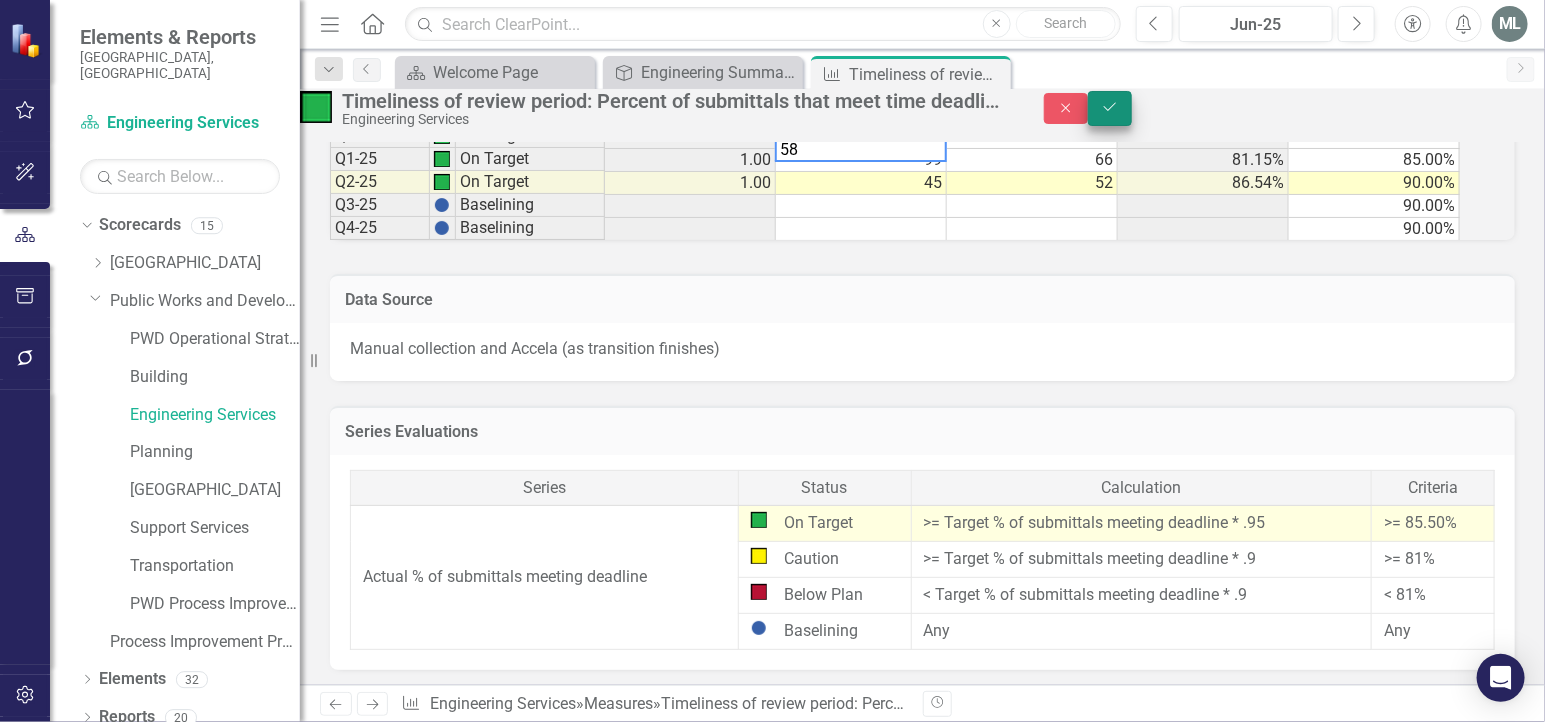 type on "58" 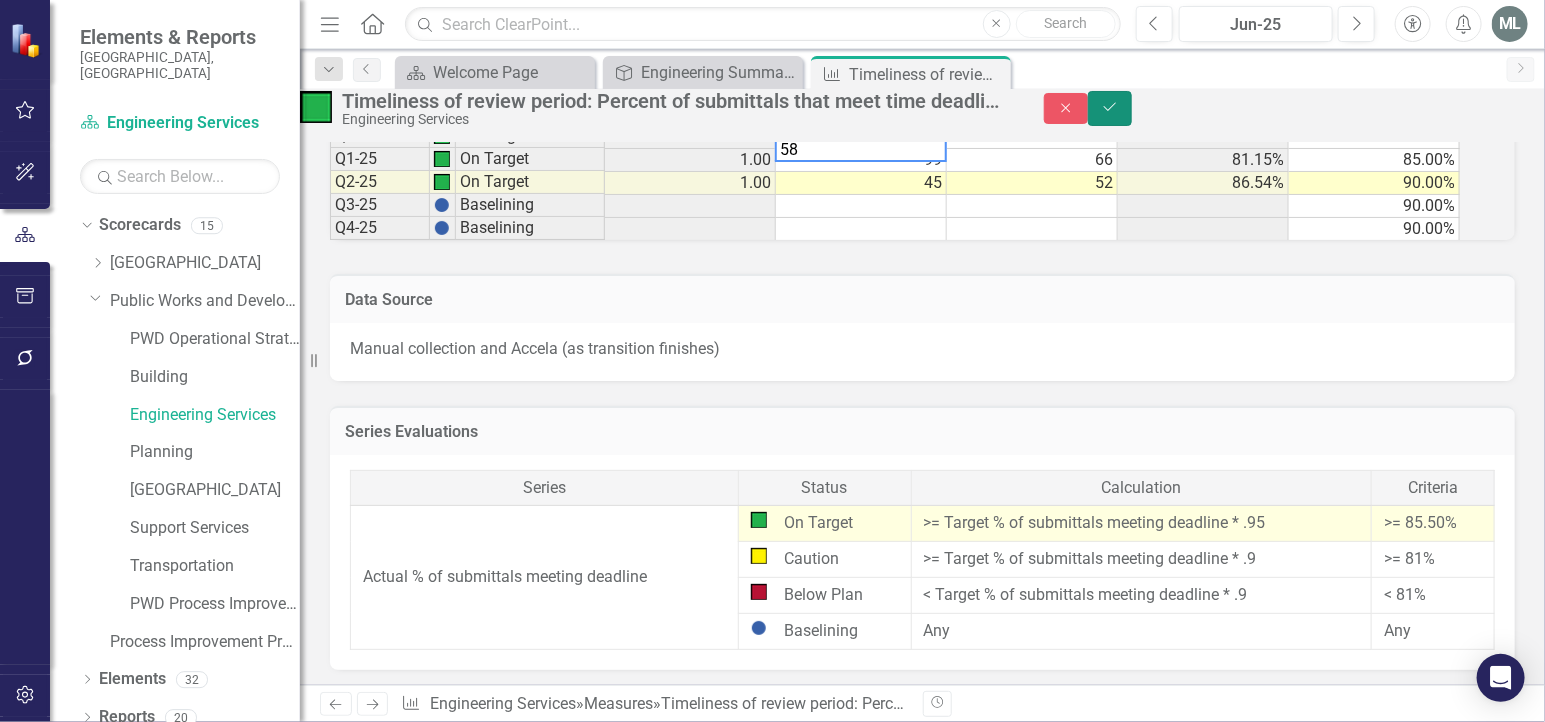 click on "Save" at bounding box center [1110, 108] 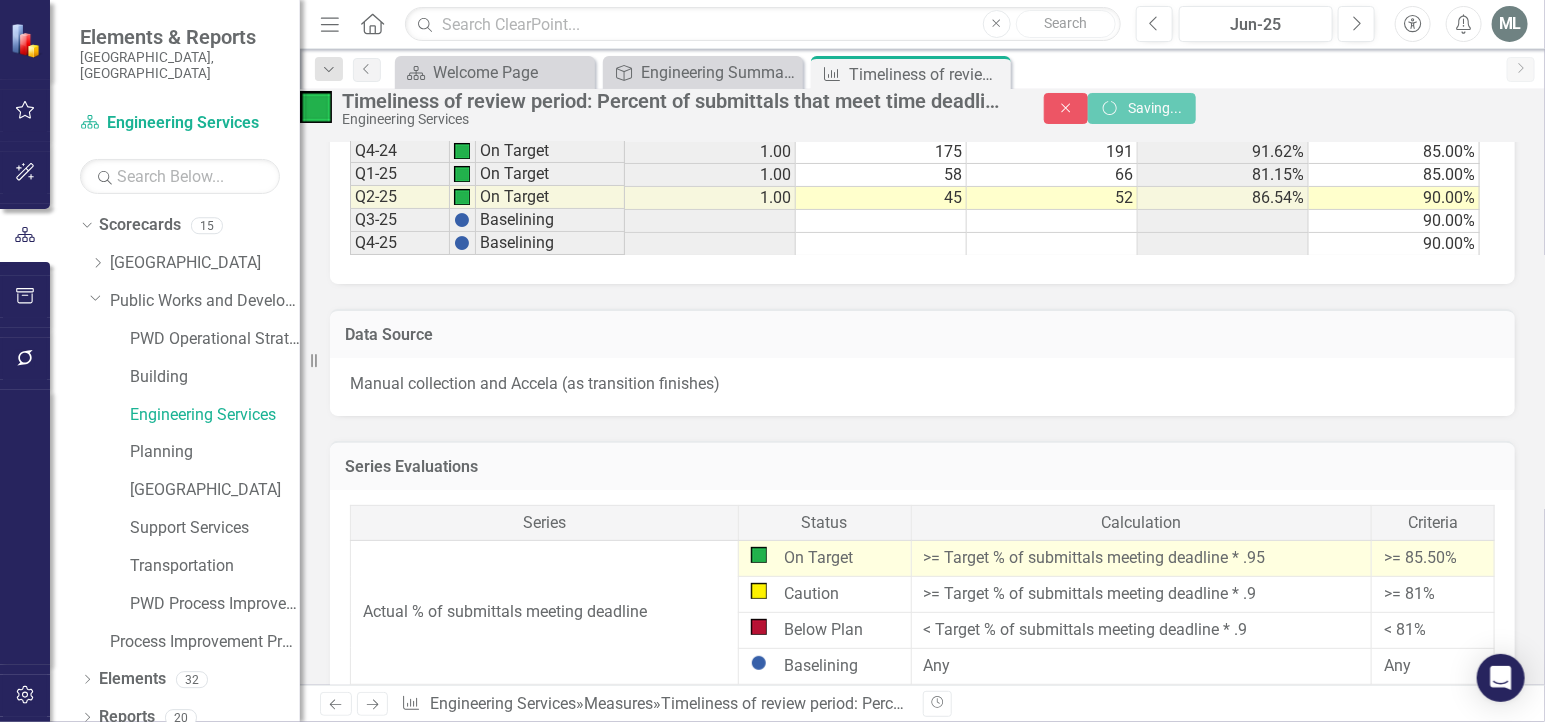 scroll, scrollTop: 3454, scrollLeft: 0, axis: vertical 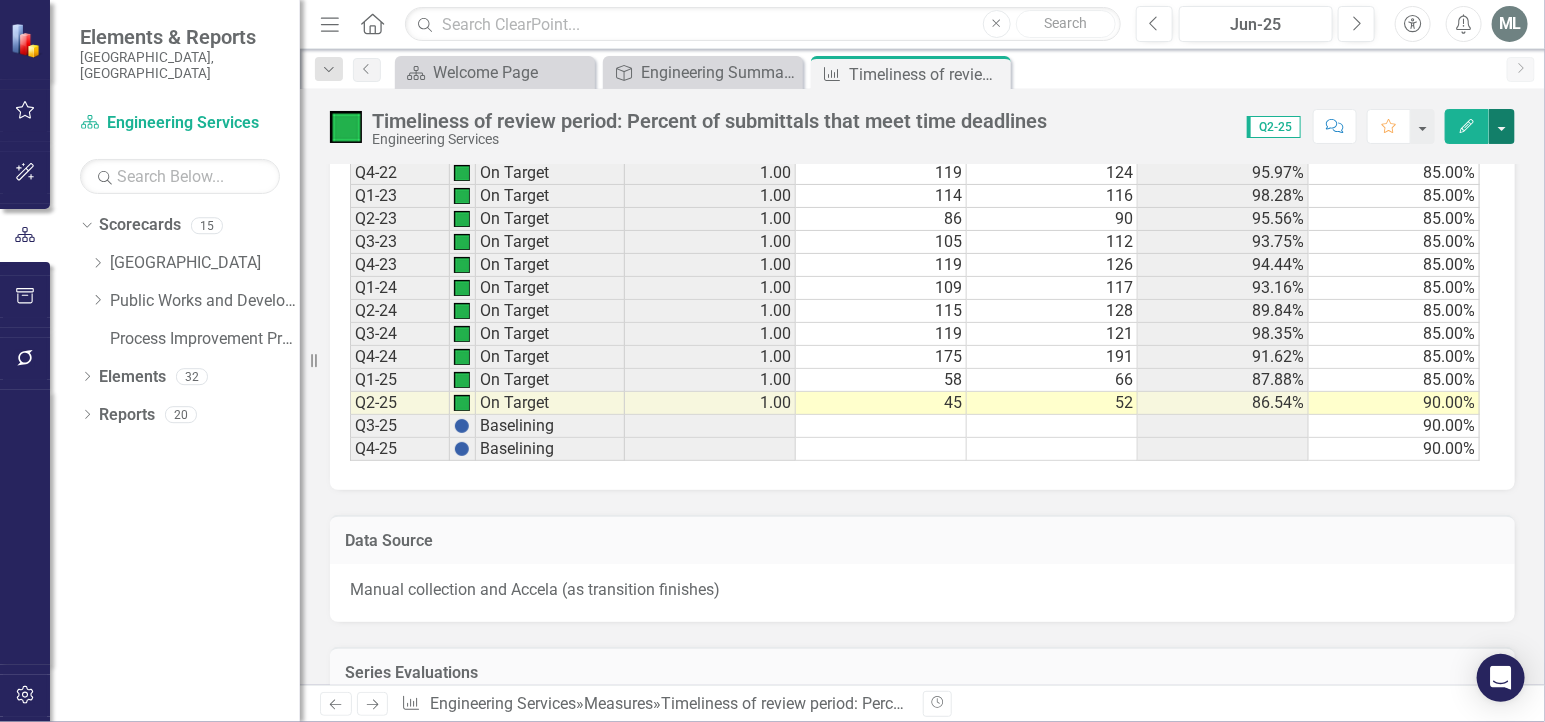 click at bounding box center (1502, 126) 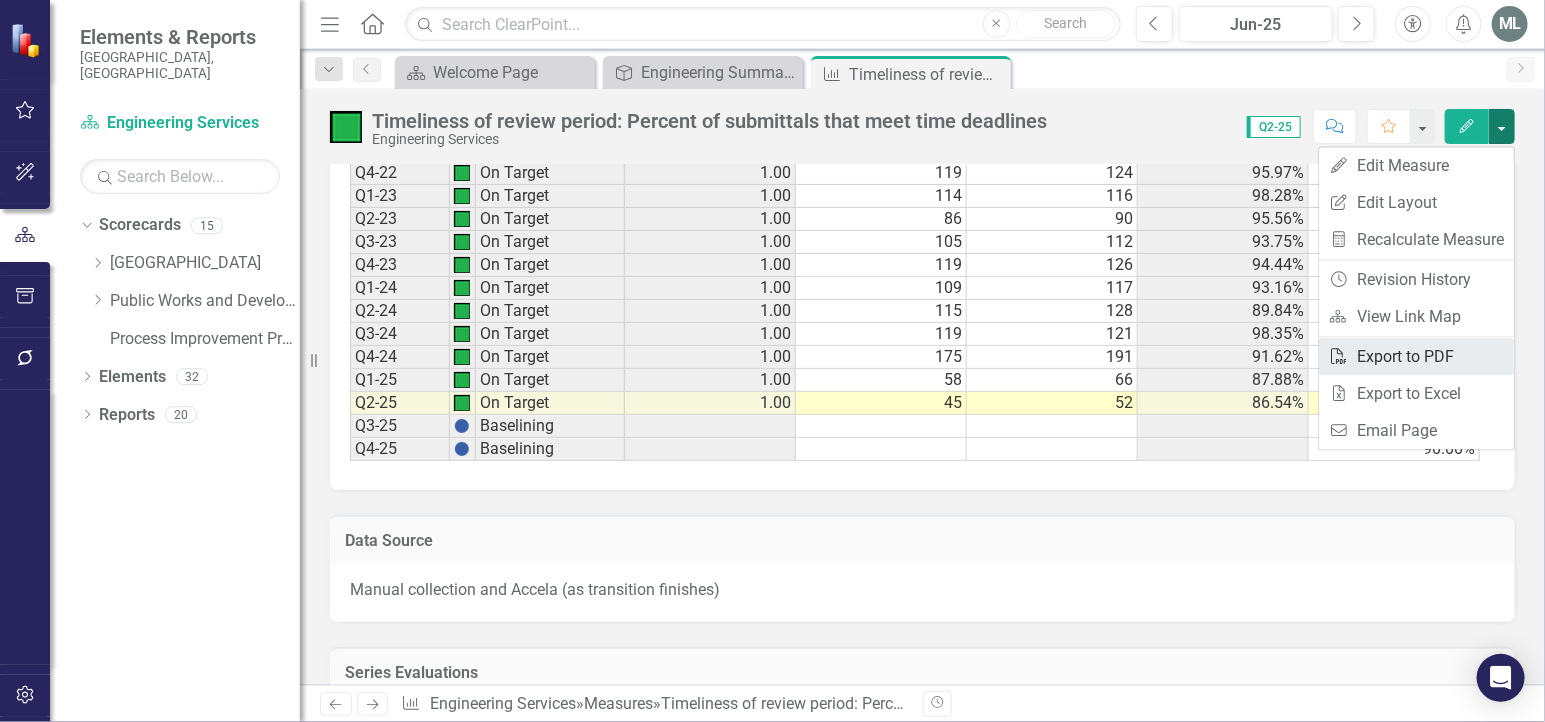 click on "PDF Export to PDF" at bounding box center (1416, 356) 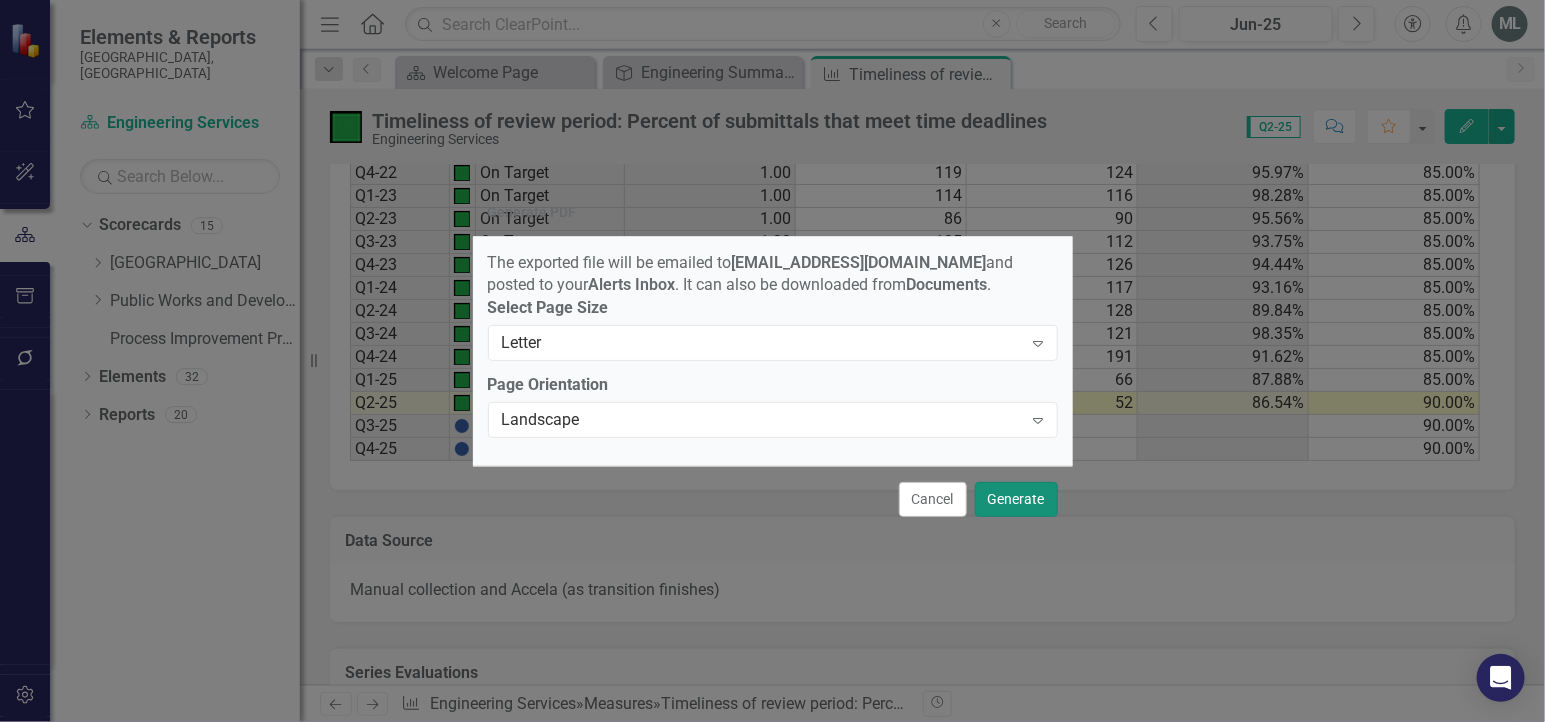 drag, startPoint x: 1026, startPoint y: 516, endPoint x: 1181, endPoint y: 502, distance: 155.63097 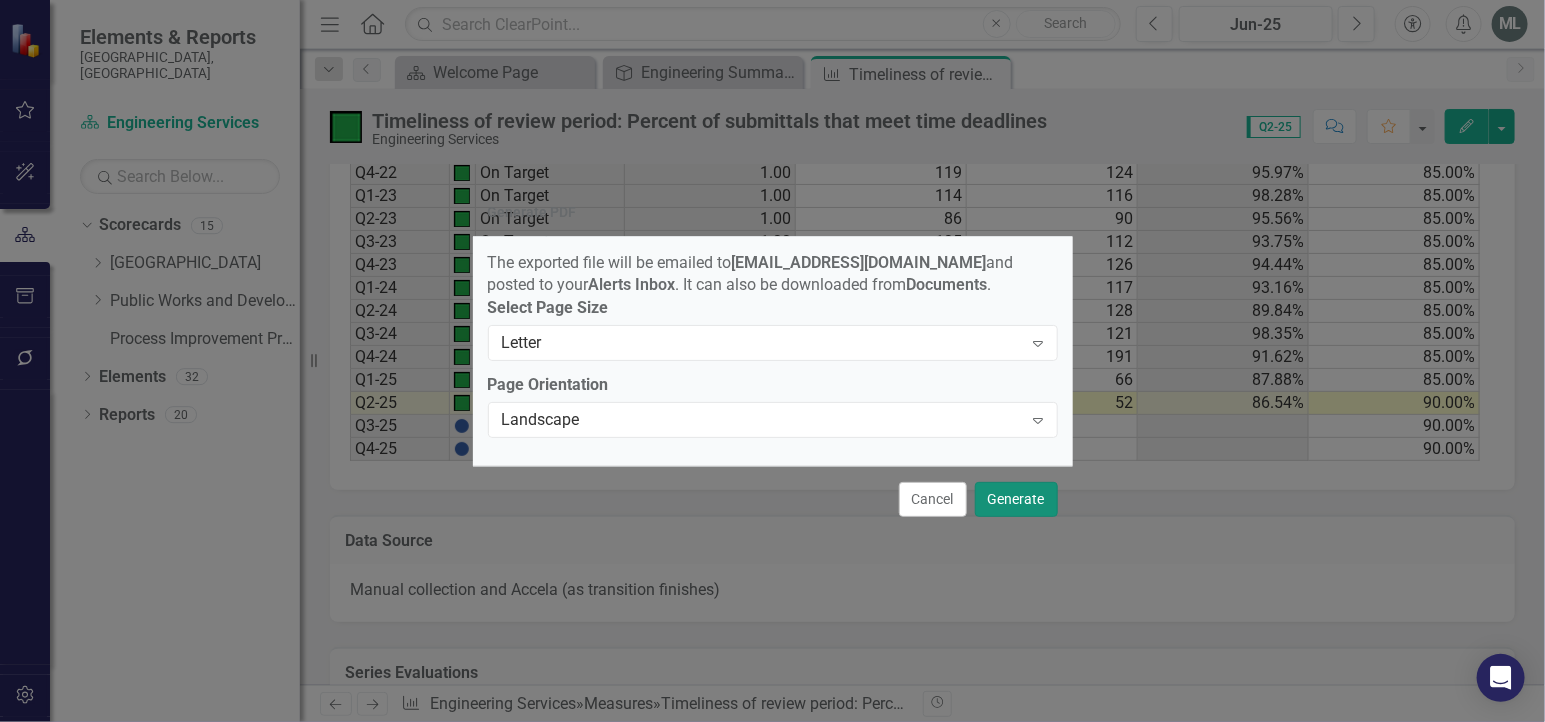 click on "Generate" at bounding box center [1016, 499] 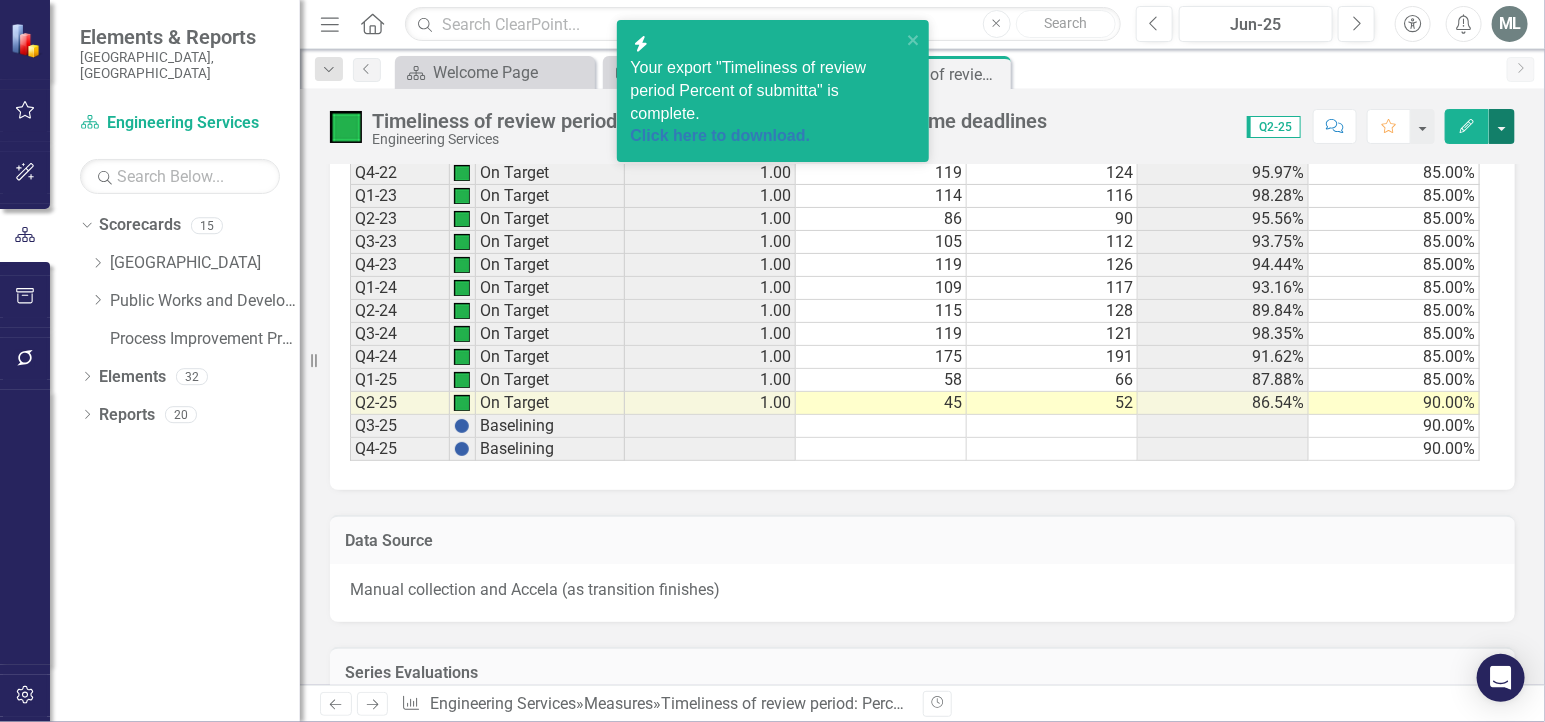 click at bounding box center (1502, 126) 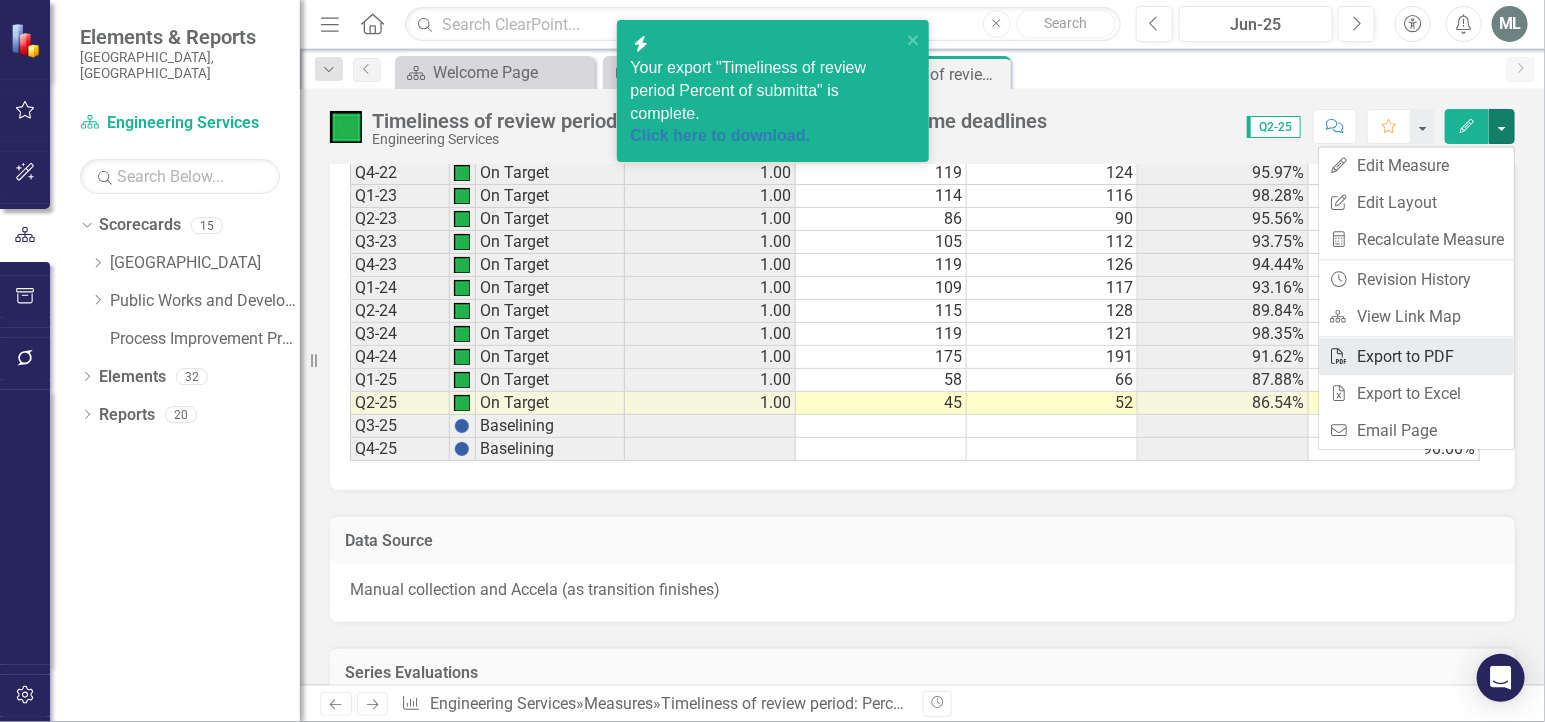 click on "PDF Export to PDF" at bounding box center [1416, 356] 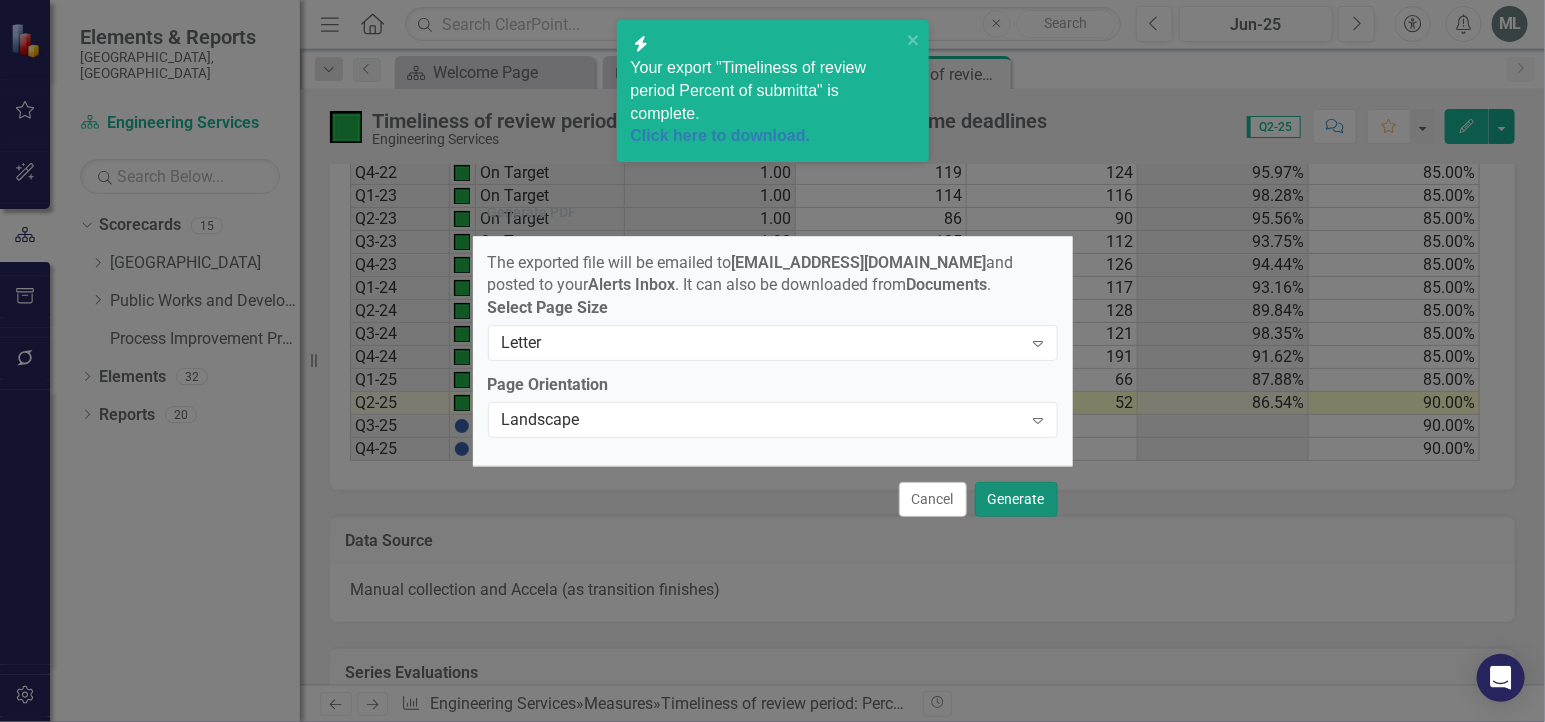 click on "Generate" at bounding box center (1016, 499) 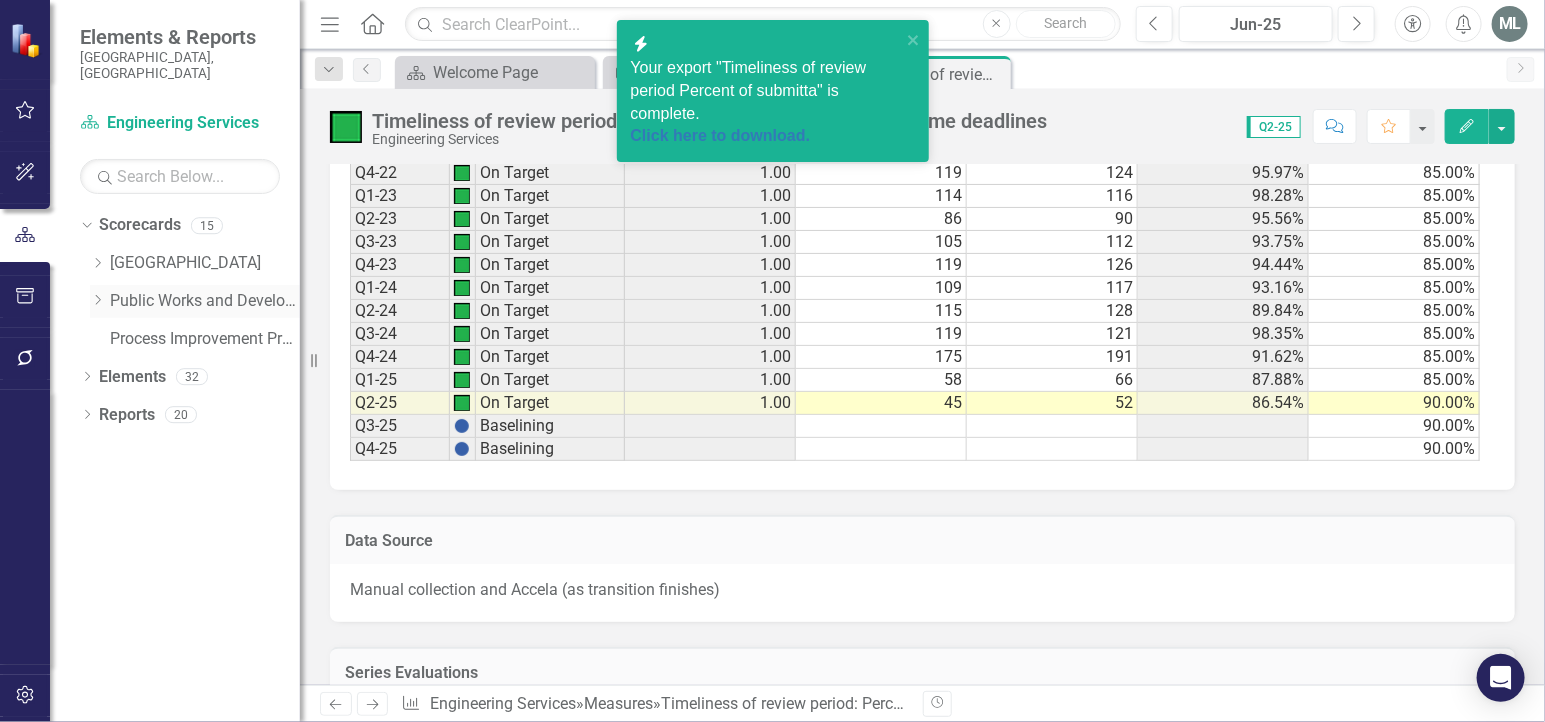 click on "Dropdown" 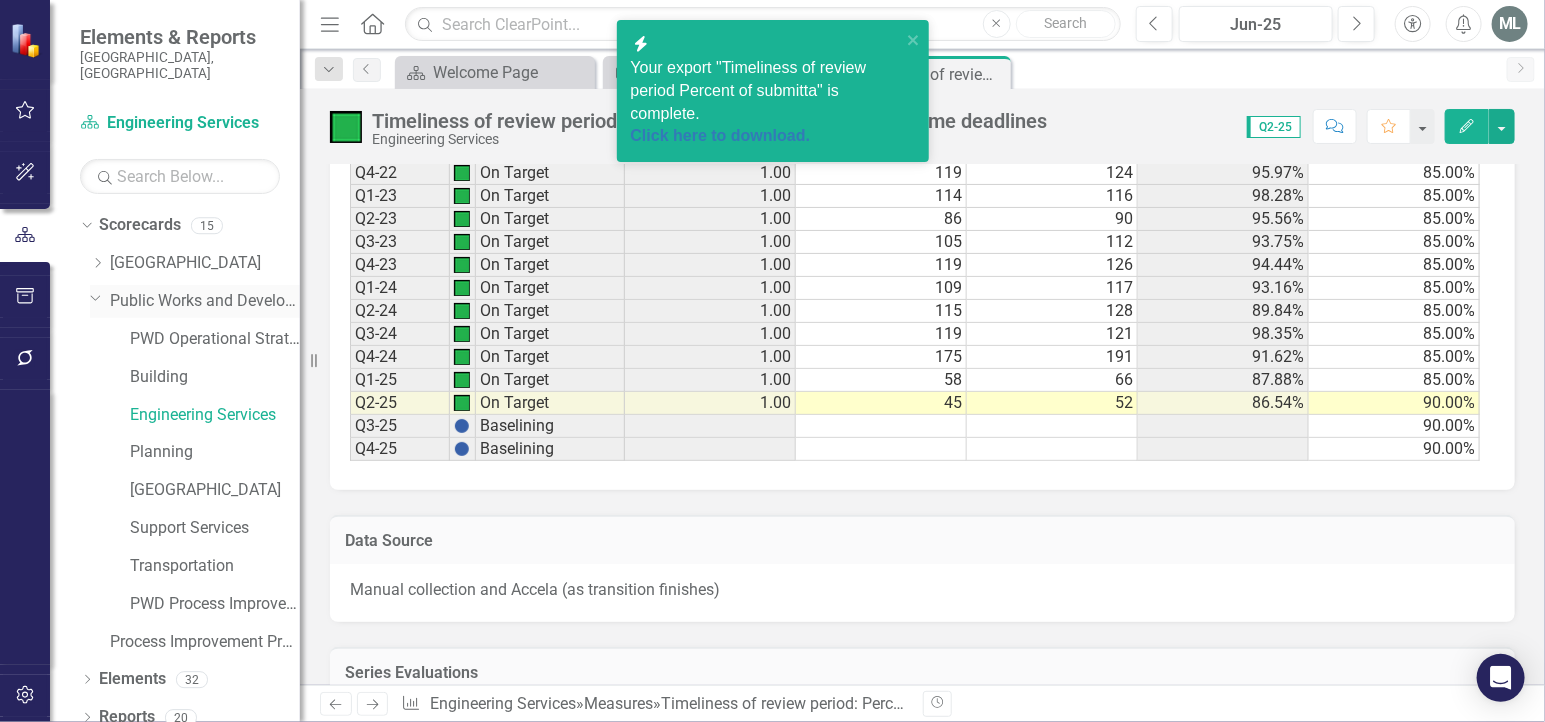 click on "Dropdown" 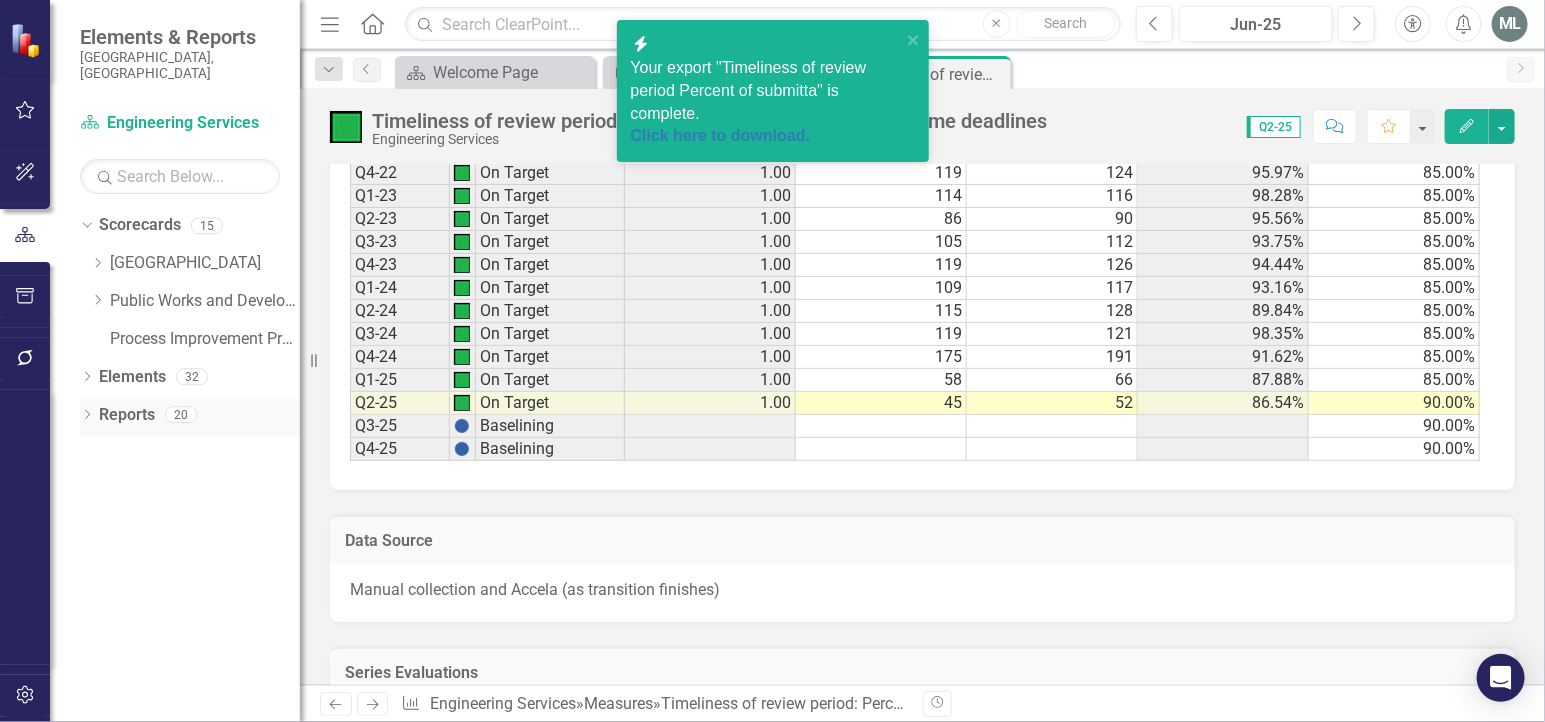 click on "Dropdown" 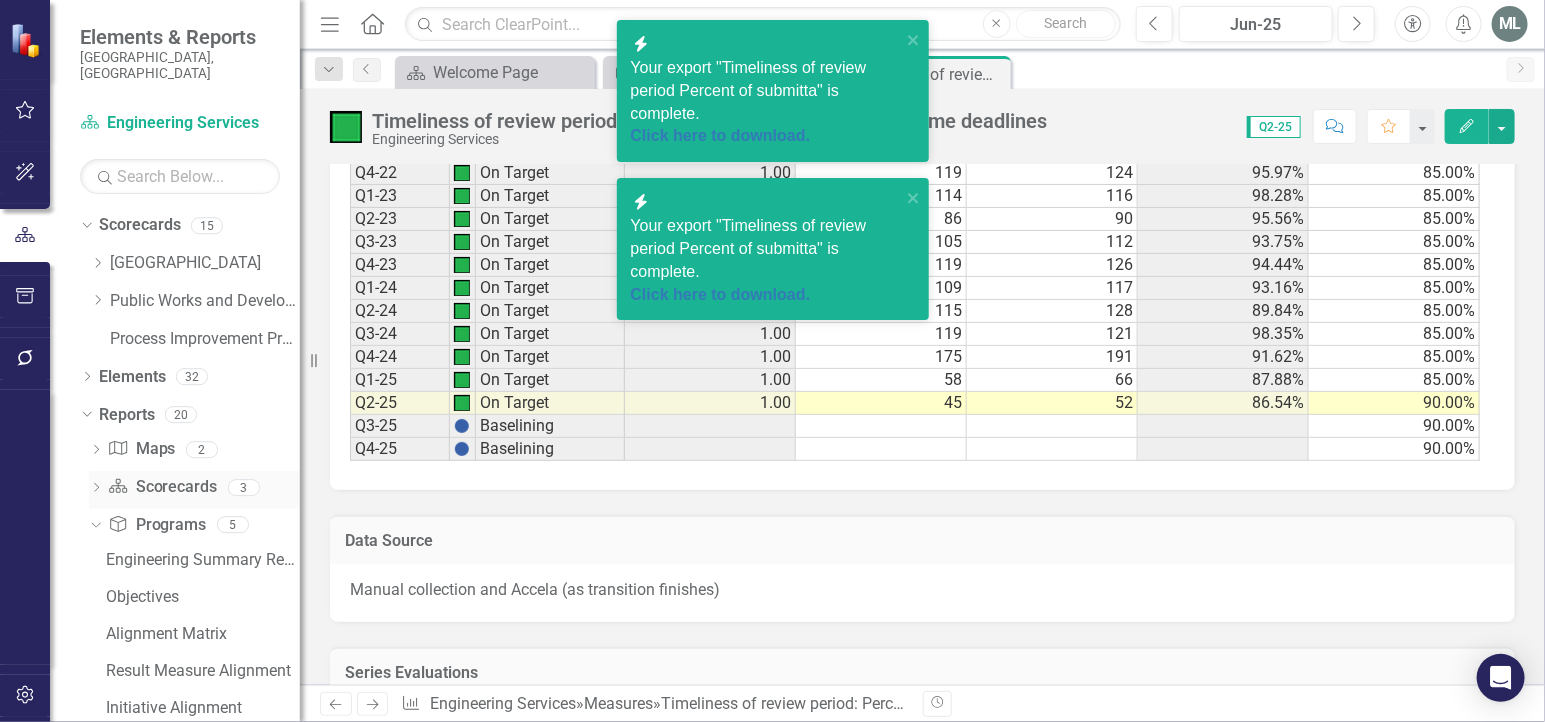 click on "Dropdown" 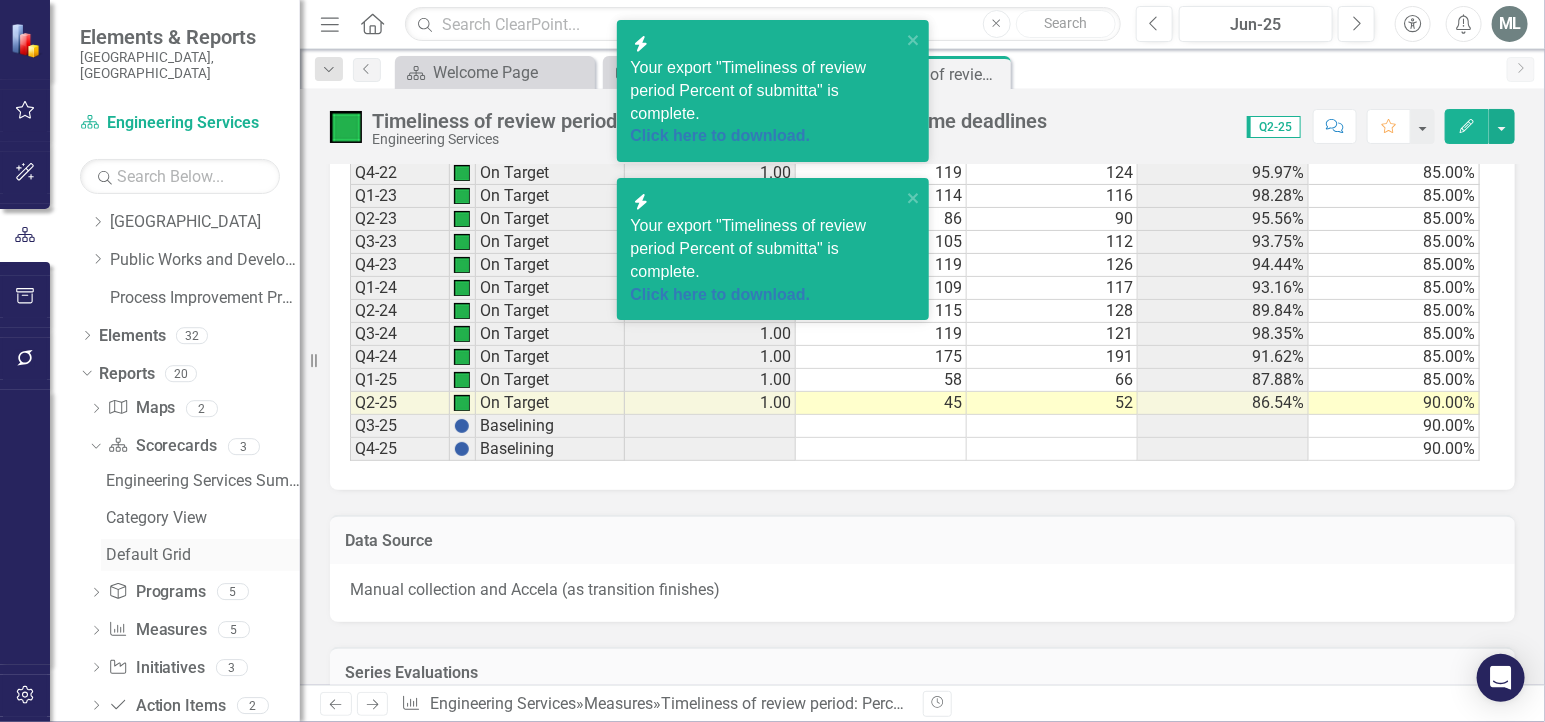 scroll, scrollTop: 62, scrollLeft: 0, axis: vertical 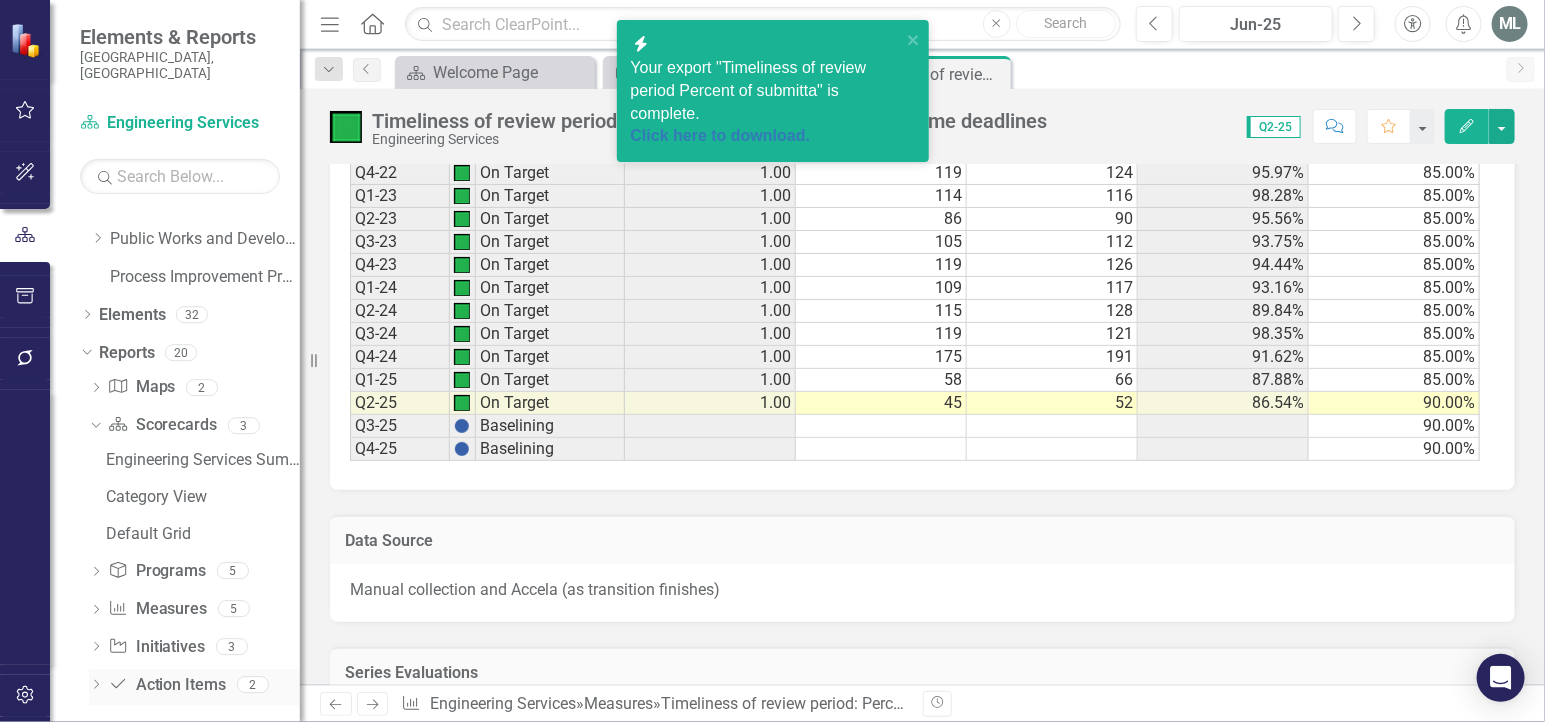 click on "Dropdown" 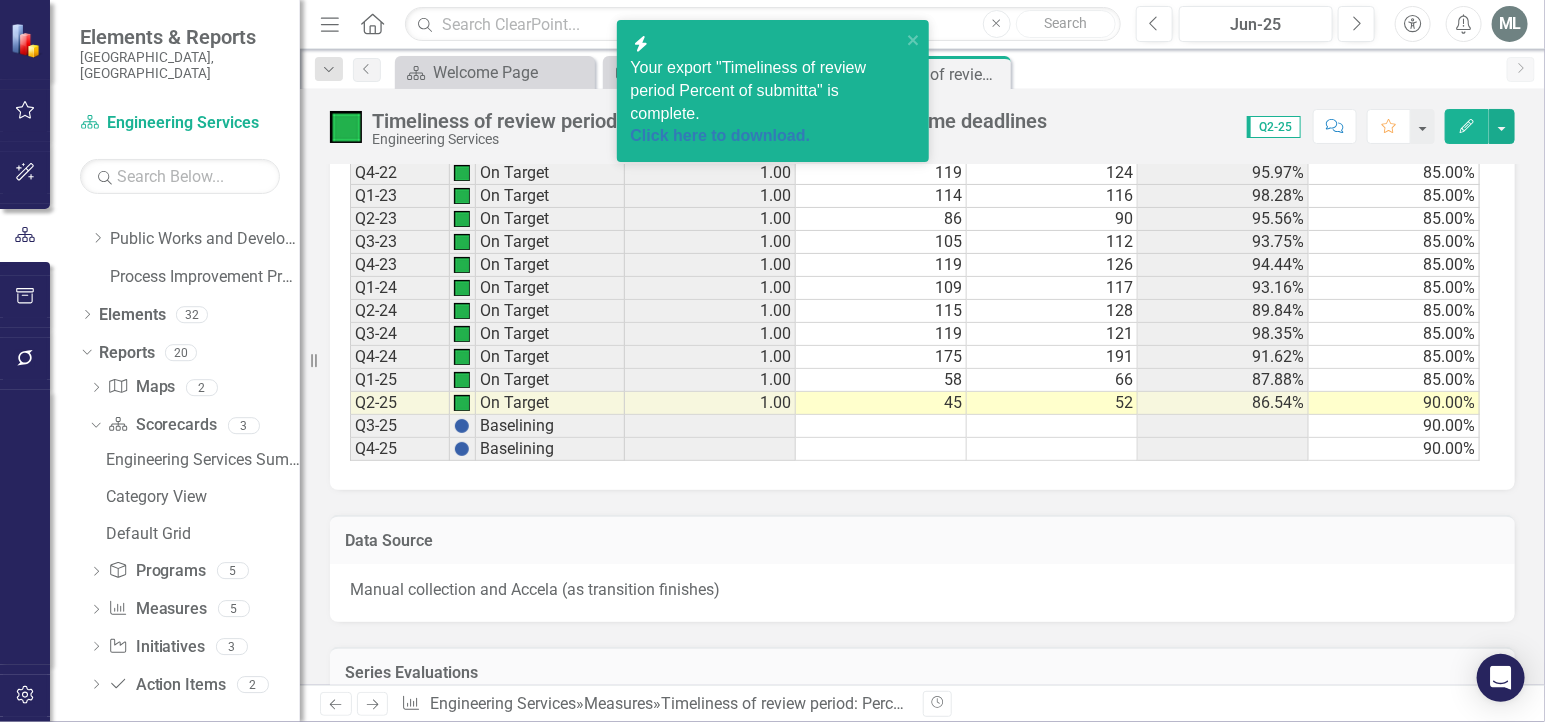 scroll, scrollTop: 25, scrollLeft: 0, axis: vertical 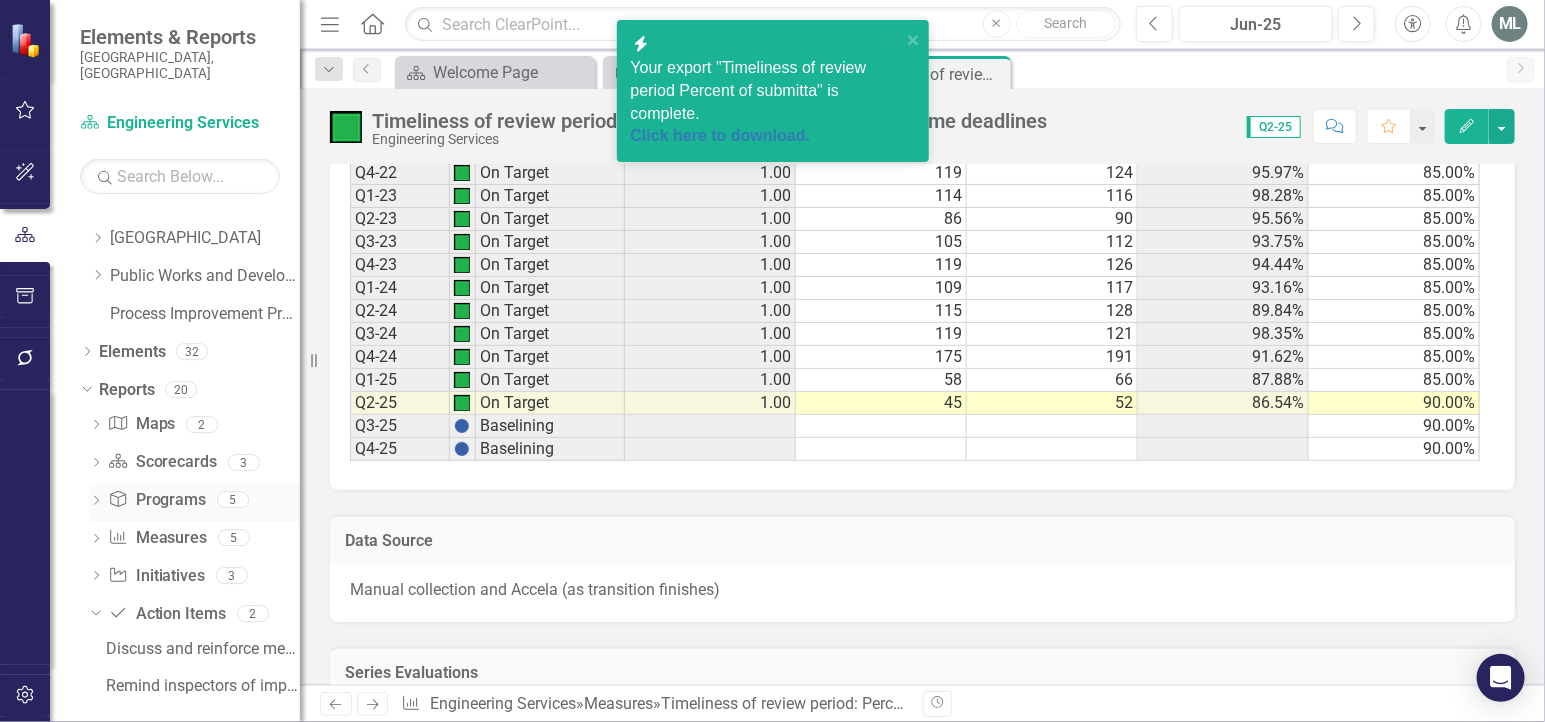 click on "Dropdown" 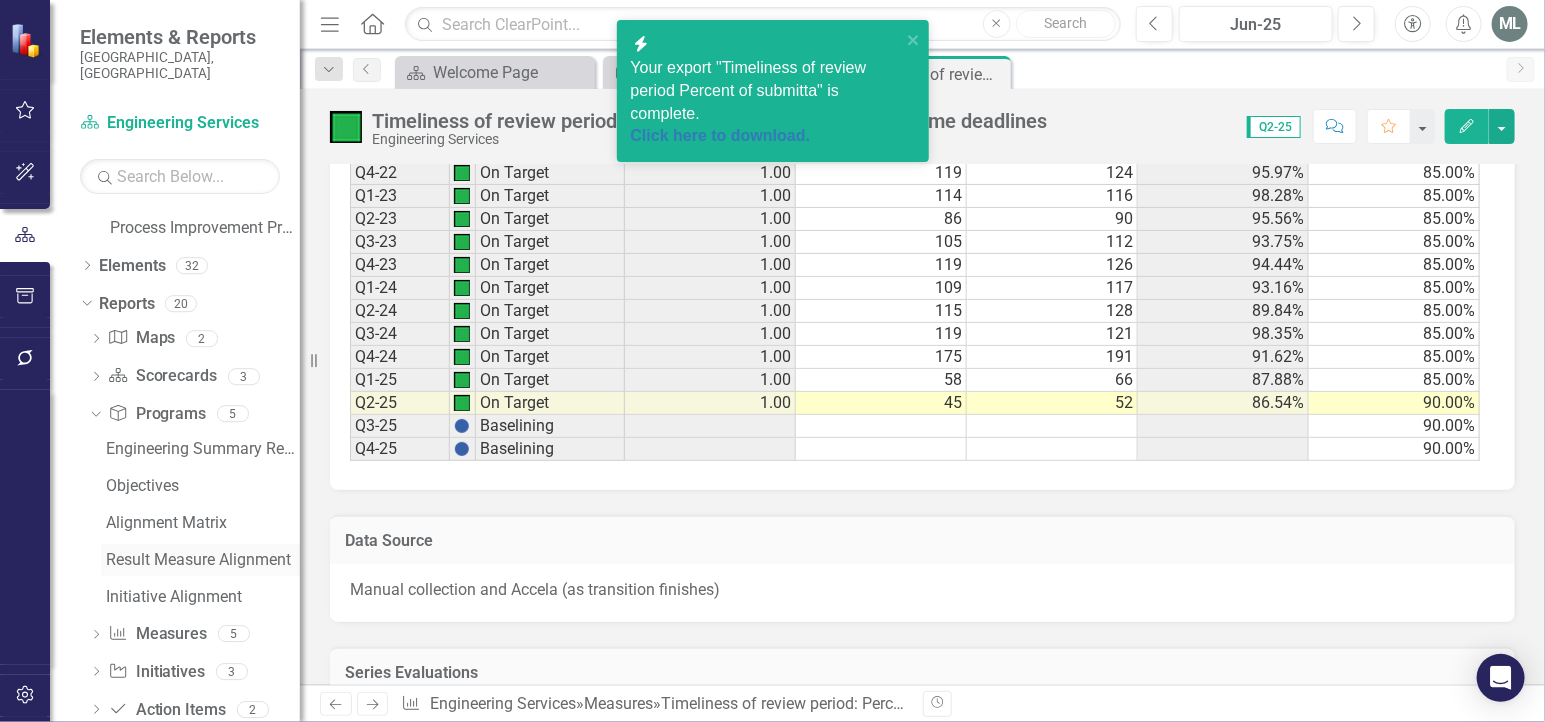 scroll, scrollTop: 136, scrollLeft: 0, axis: vertical 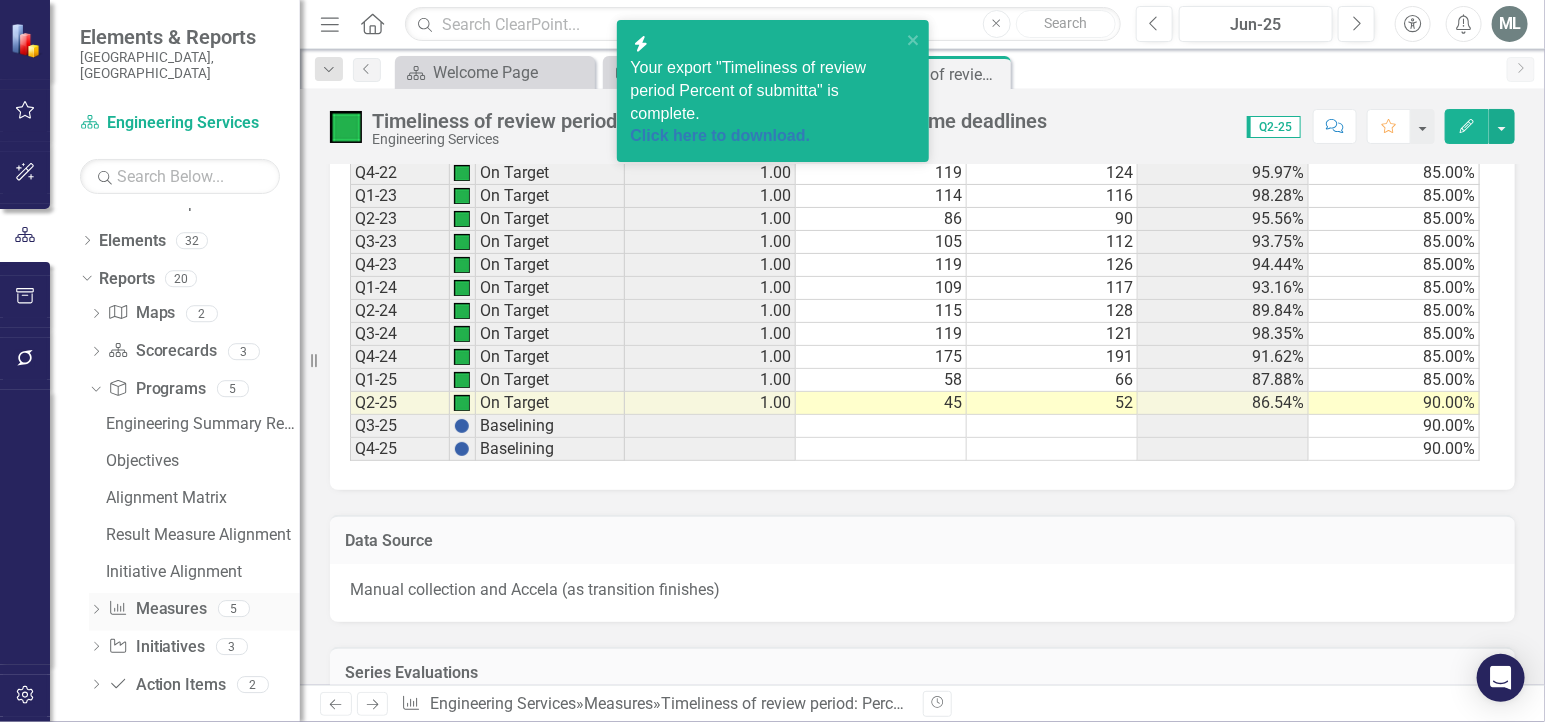 click on "Dropdown" 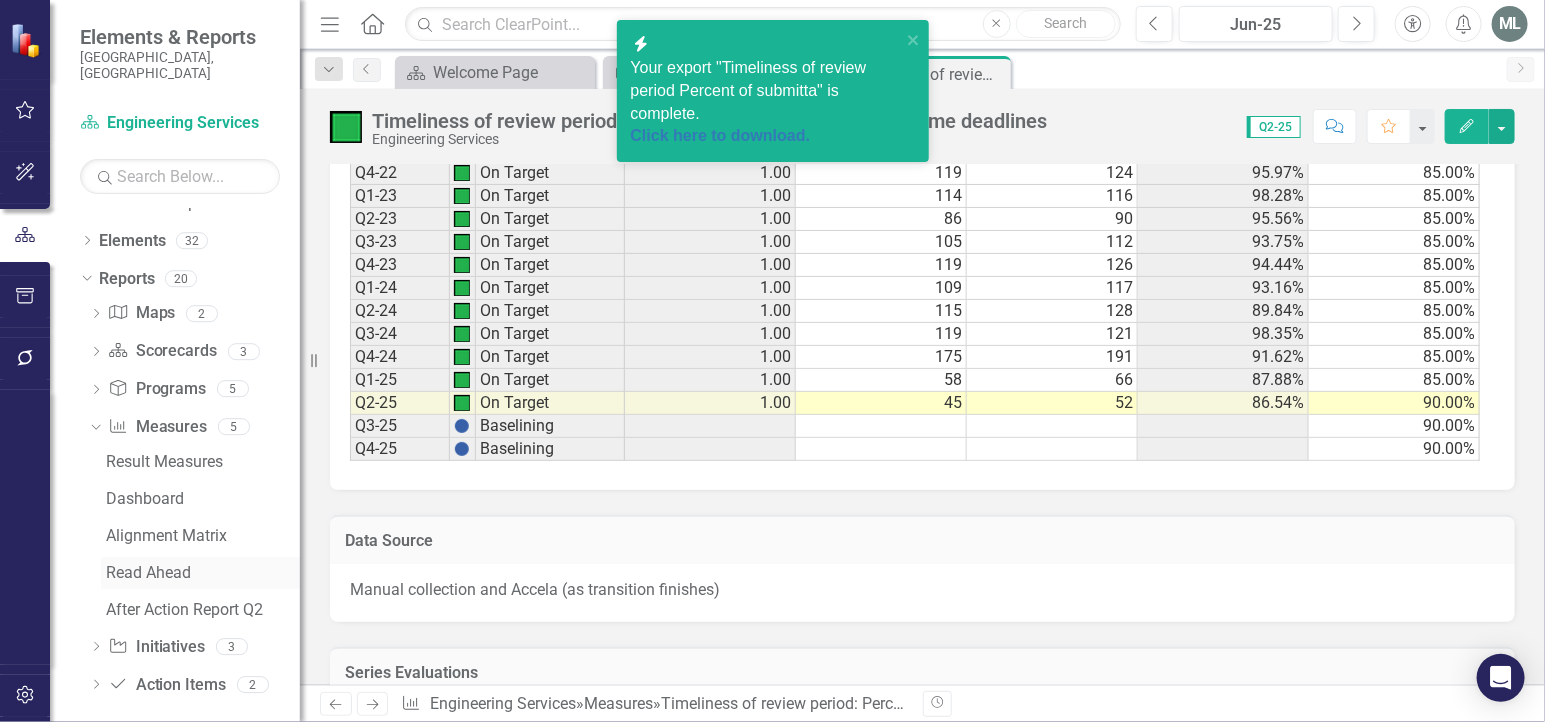 click on "Read Ahead" at bounding box center (203, 573) 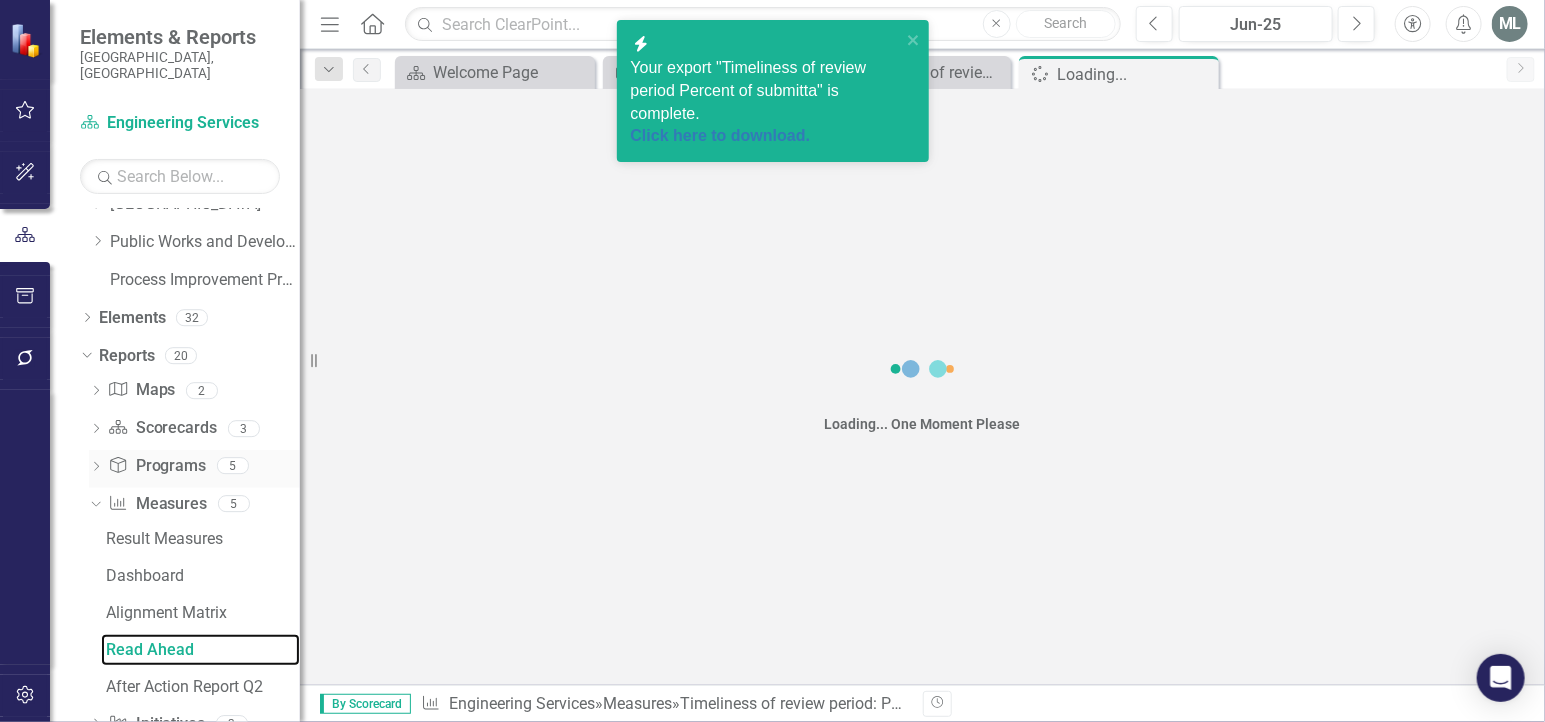 scroll, scrollTop: 0, scrollLeft: 0, axis: both 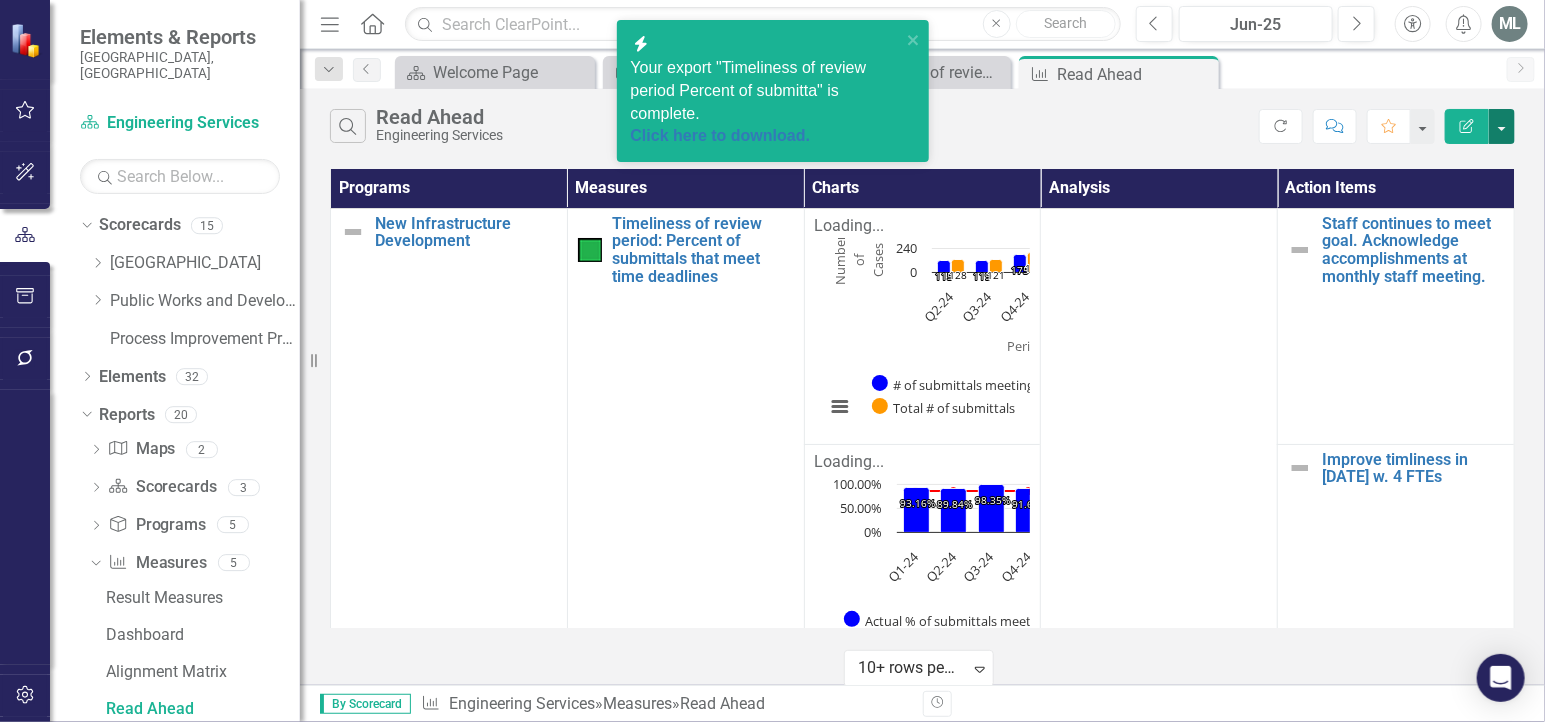 click at bounding box center [1502, 126] 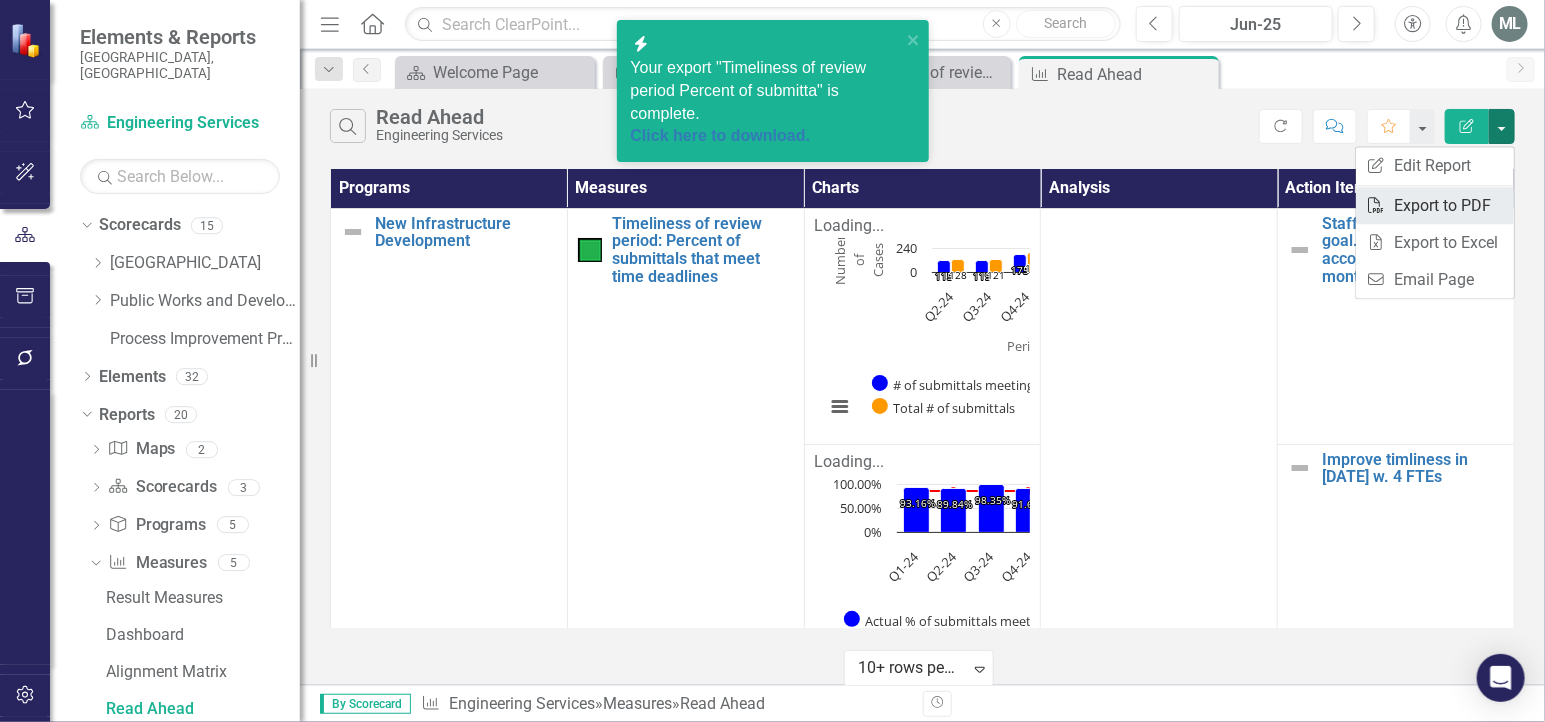 click on "PDF Export to PDF" at bounding box center [1435, 205] 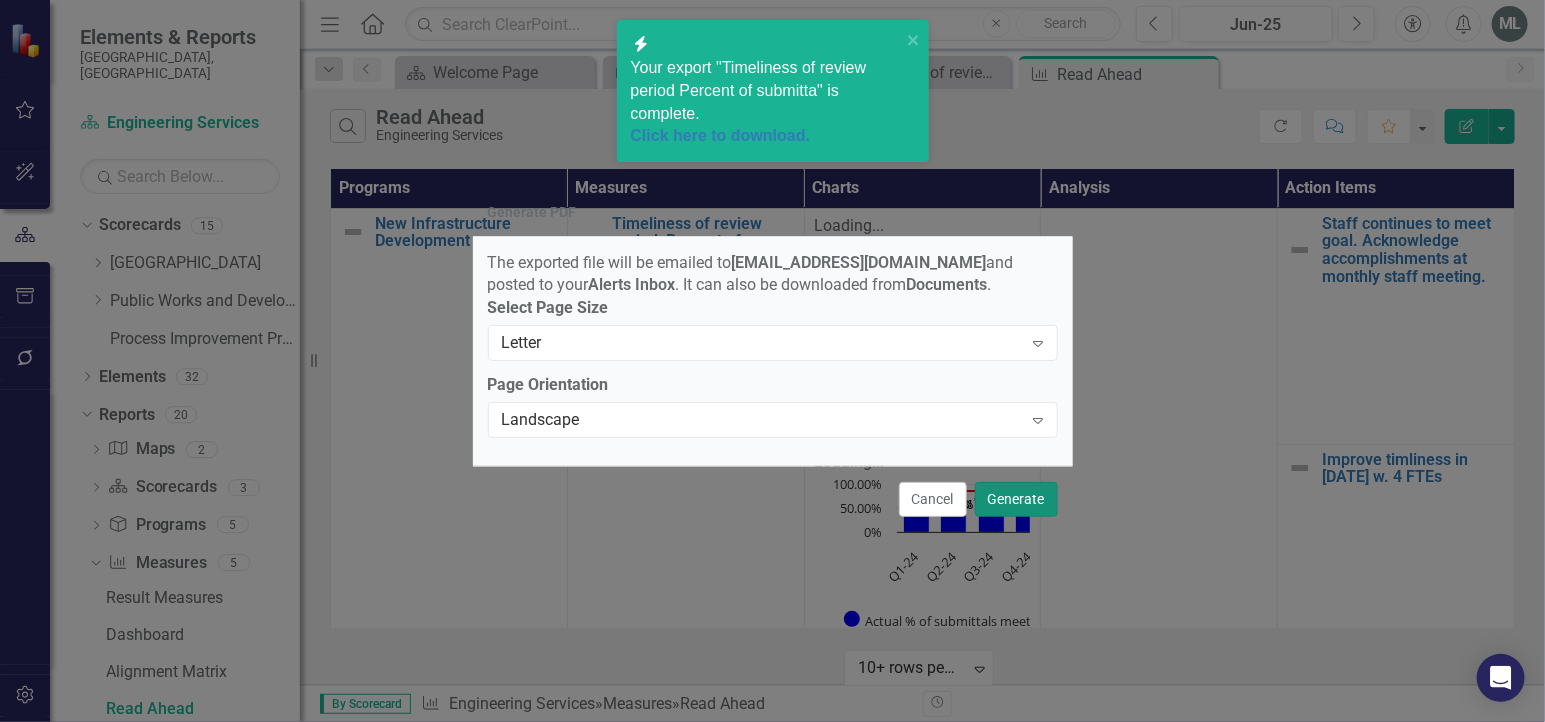 click on "Generate" at bounding box center (1016, 499) 